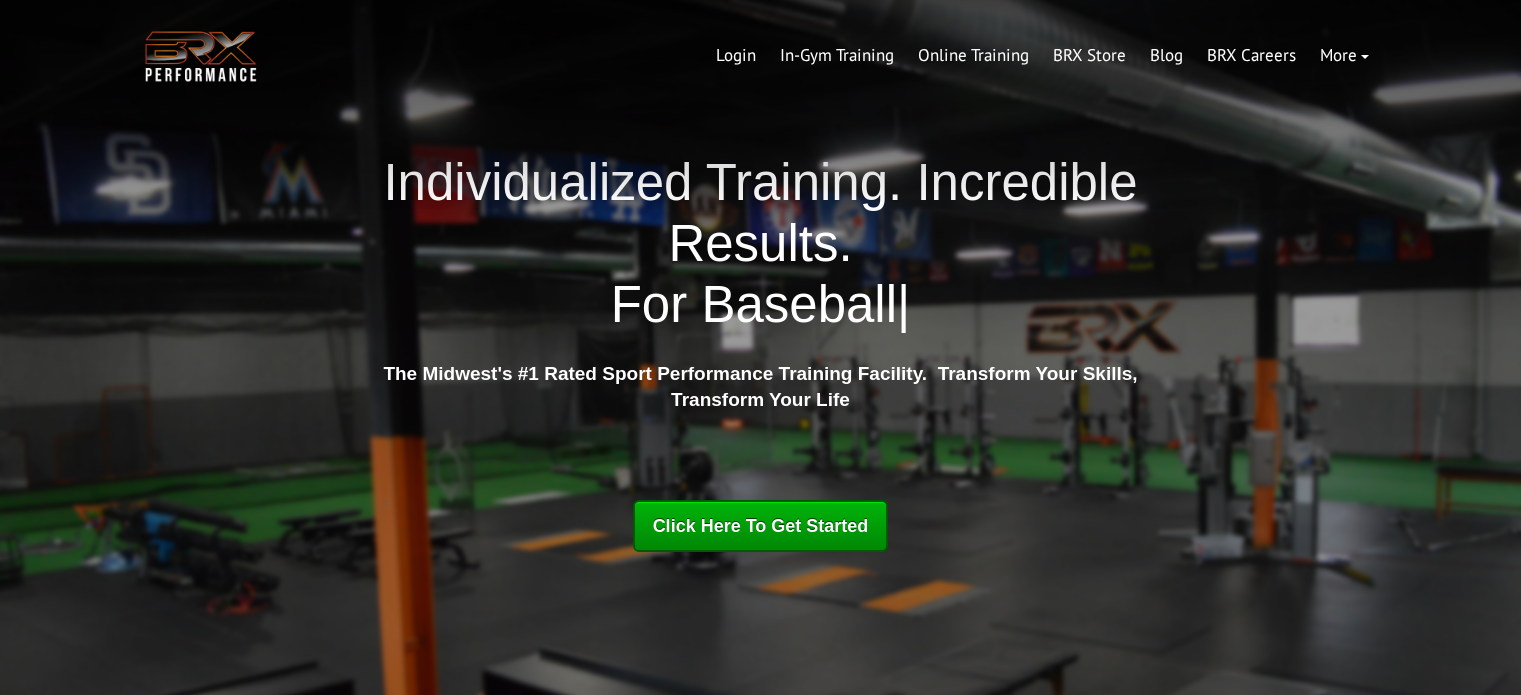 scroll, scrollTop: 0, scrollLeft: 0, axis: both 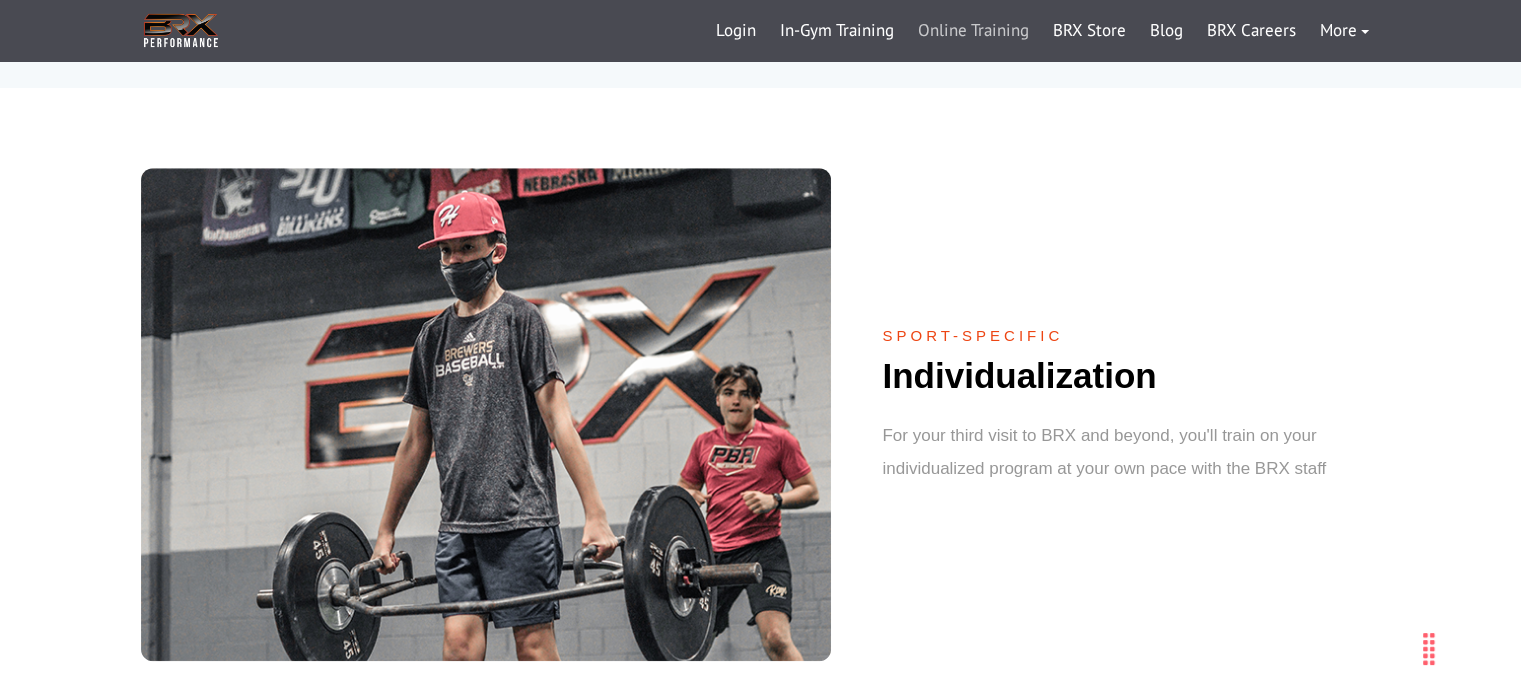 click on "Online Training" at bounding box center [973, 31] 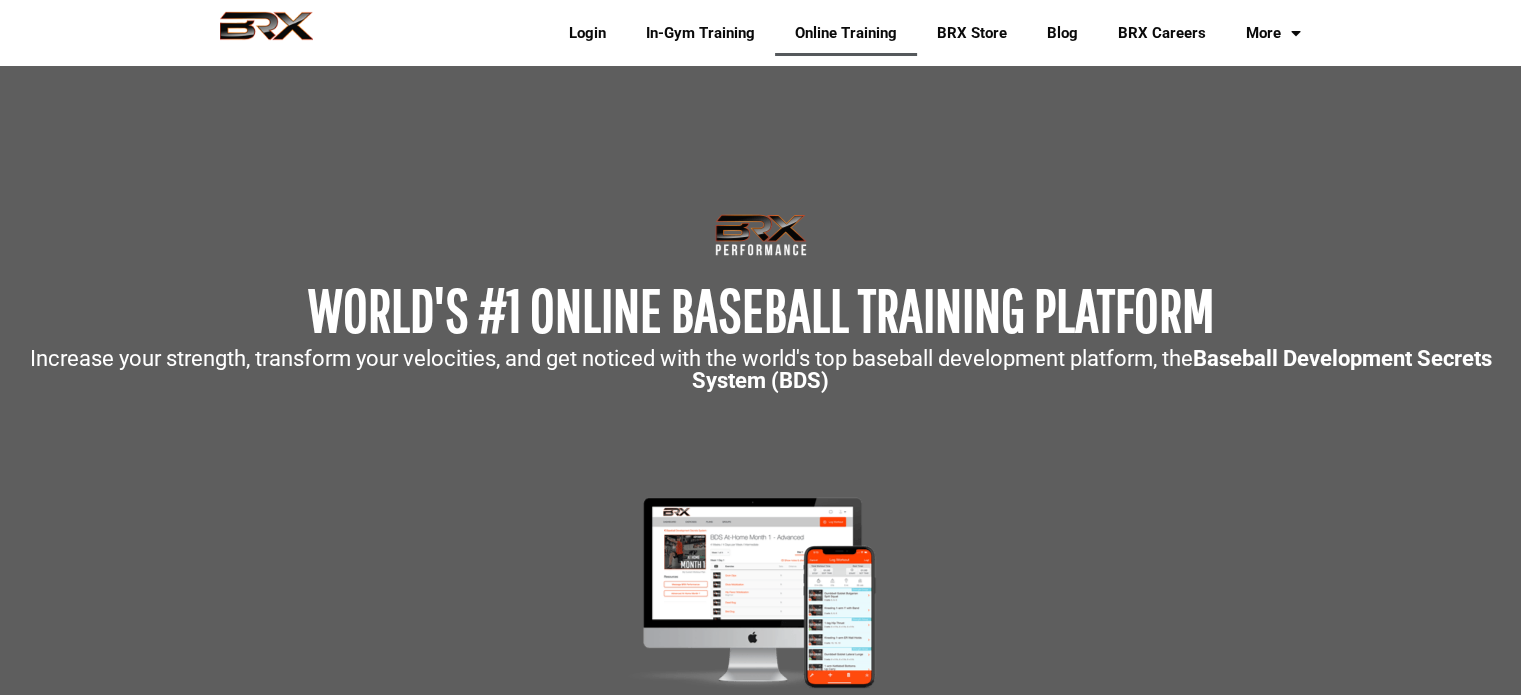 scroll, scrollTop: 0, scrollLeft: 0, axis: both 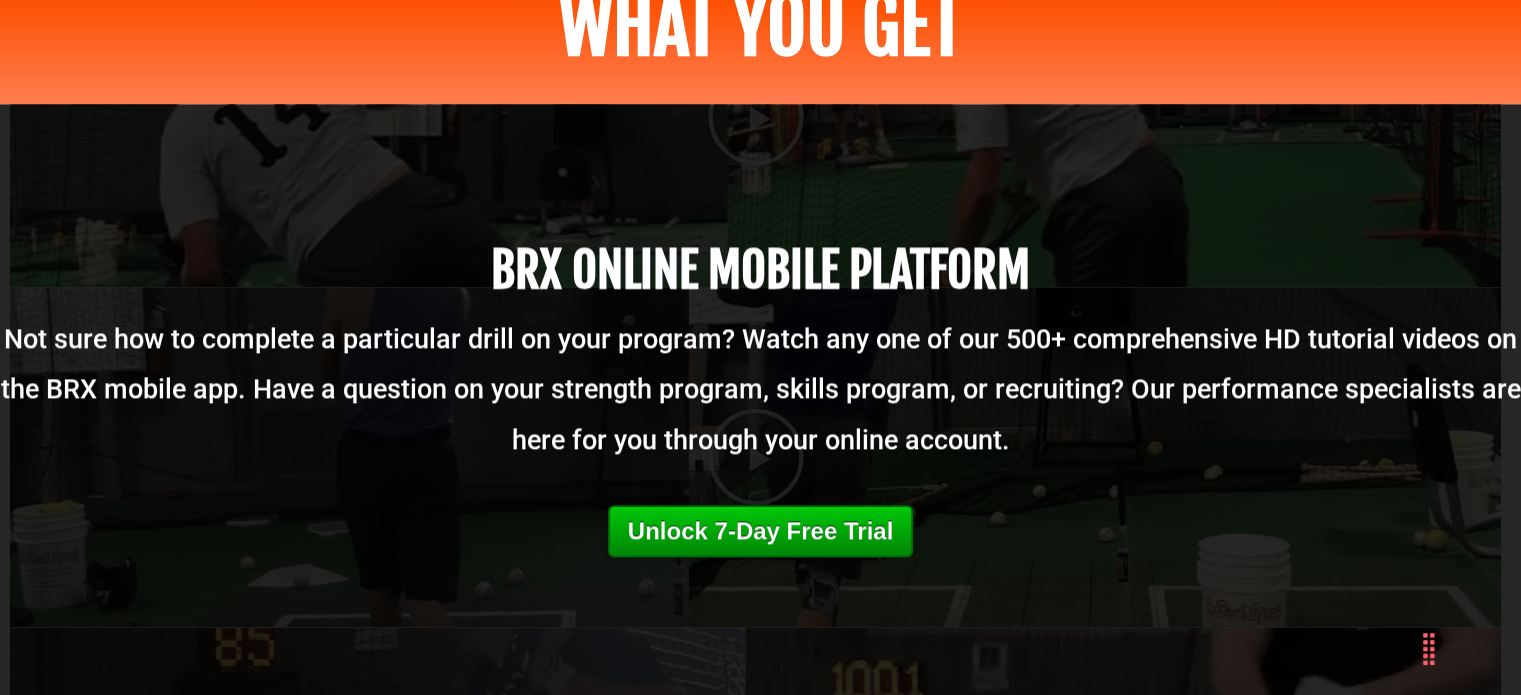 click on "Unlock 7-Day Free Trial" at bounding box center [760, 531] 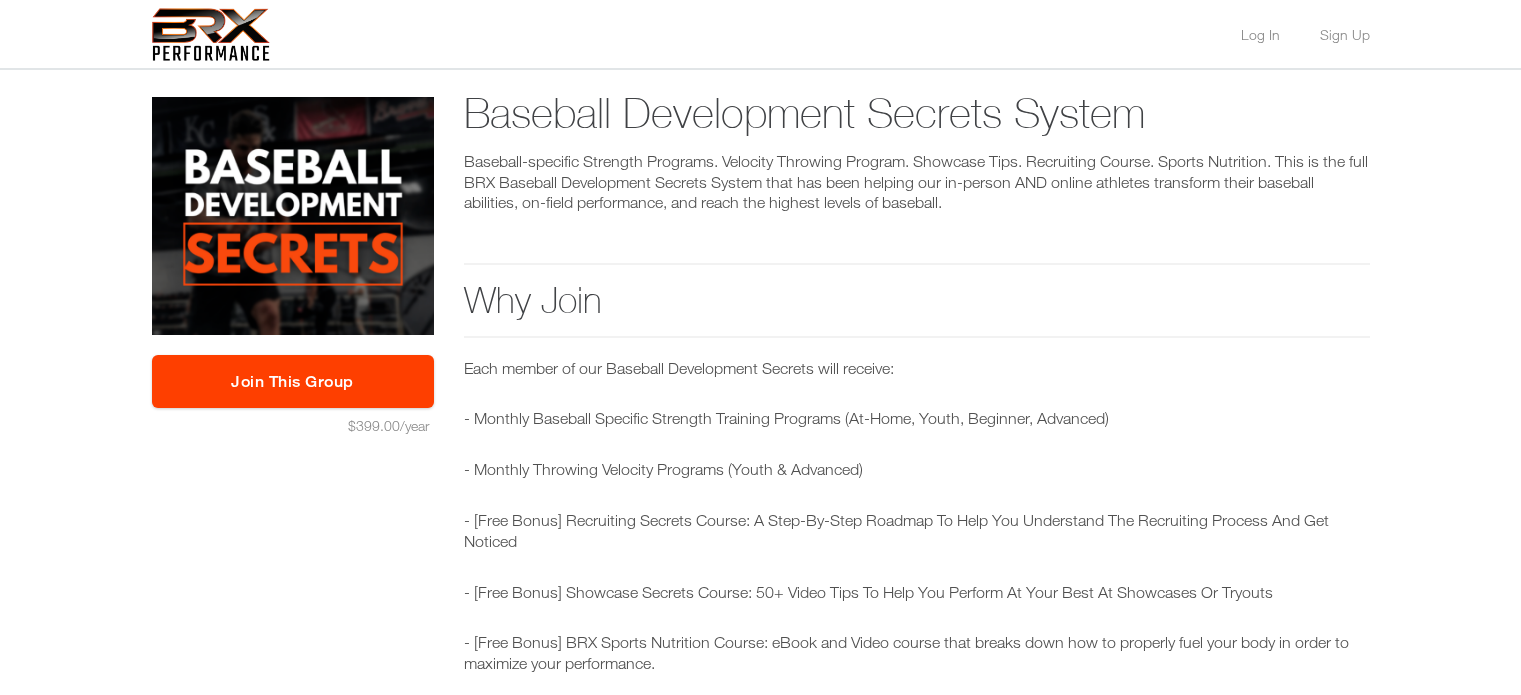 scroll, scrollTop: 0, scrollLeft: 0, axis: both 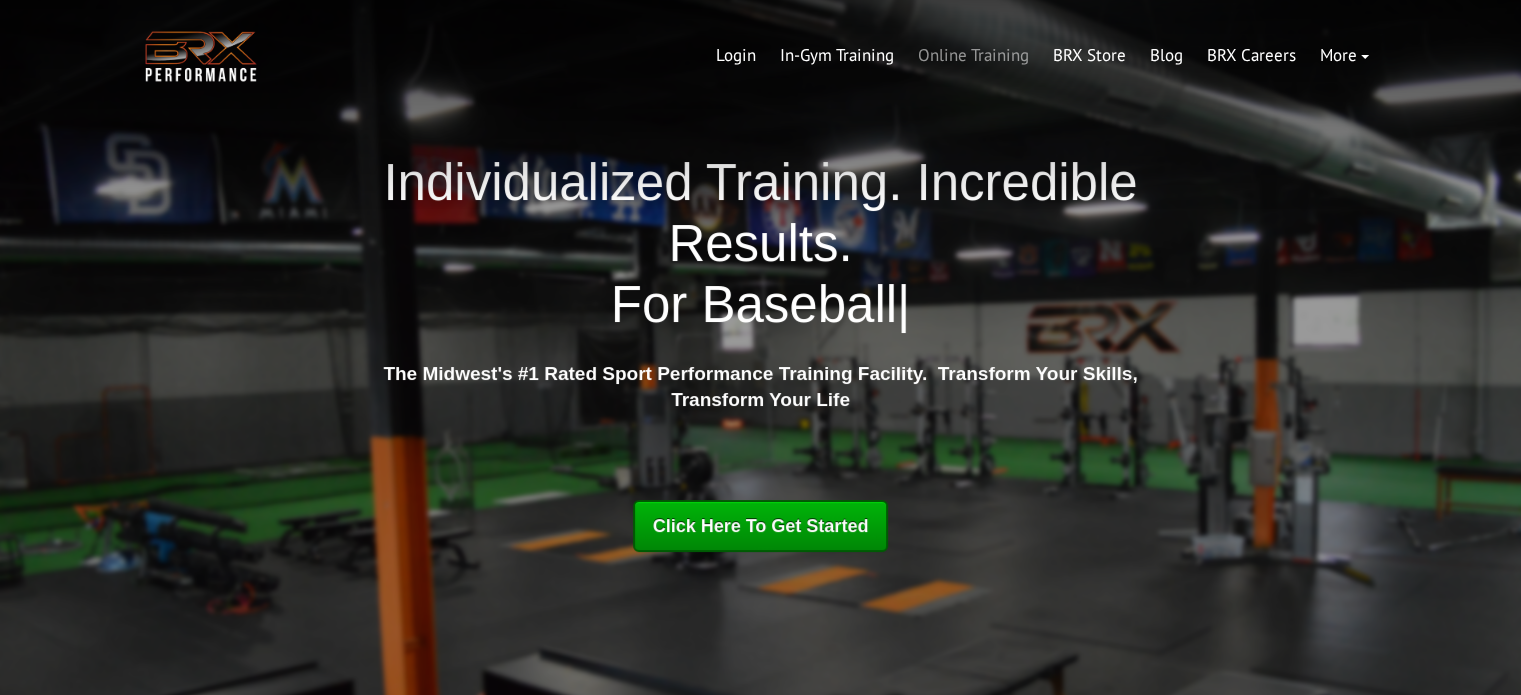 click on "Online Training" at bounding box center (973, 56) 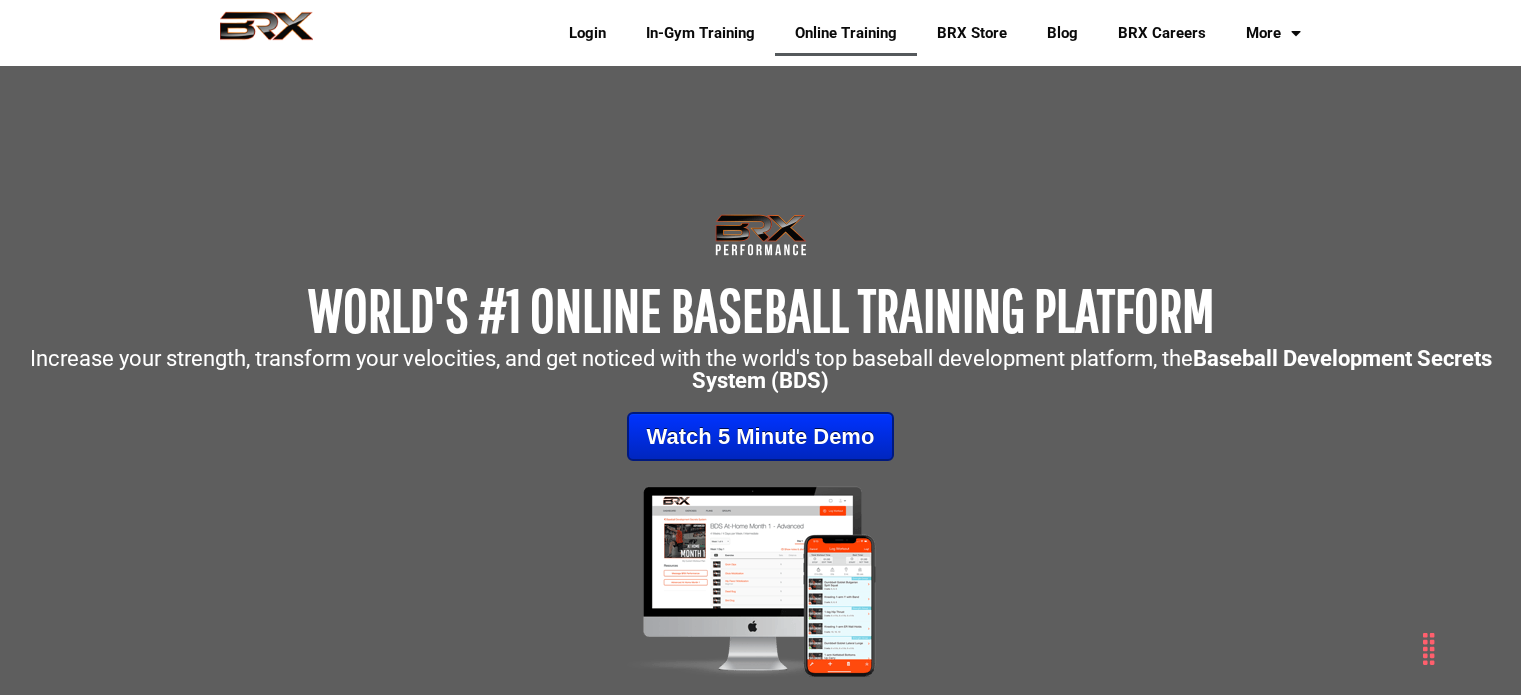 scroll, scrollTop: 0, scrollLeft: 0, axis: both 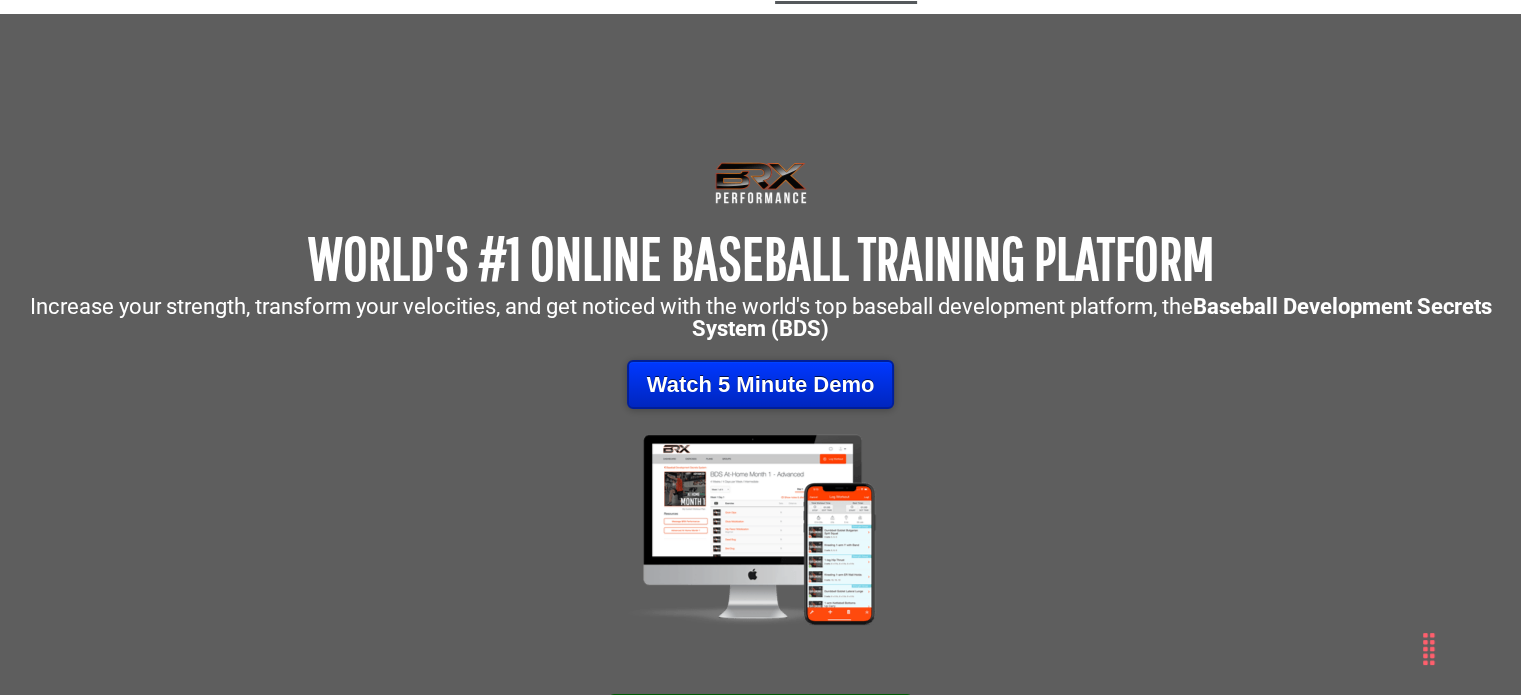 click on "Watch 5 Minute Demo" at bounding box center (761, 384) 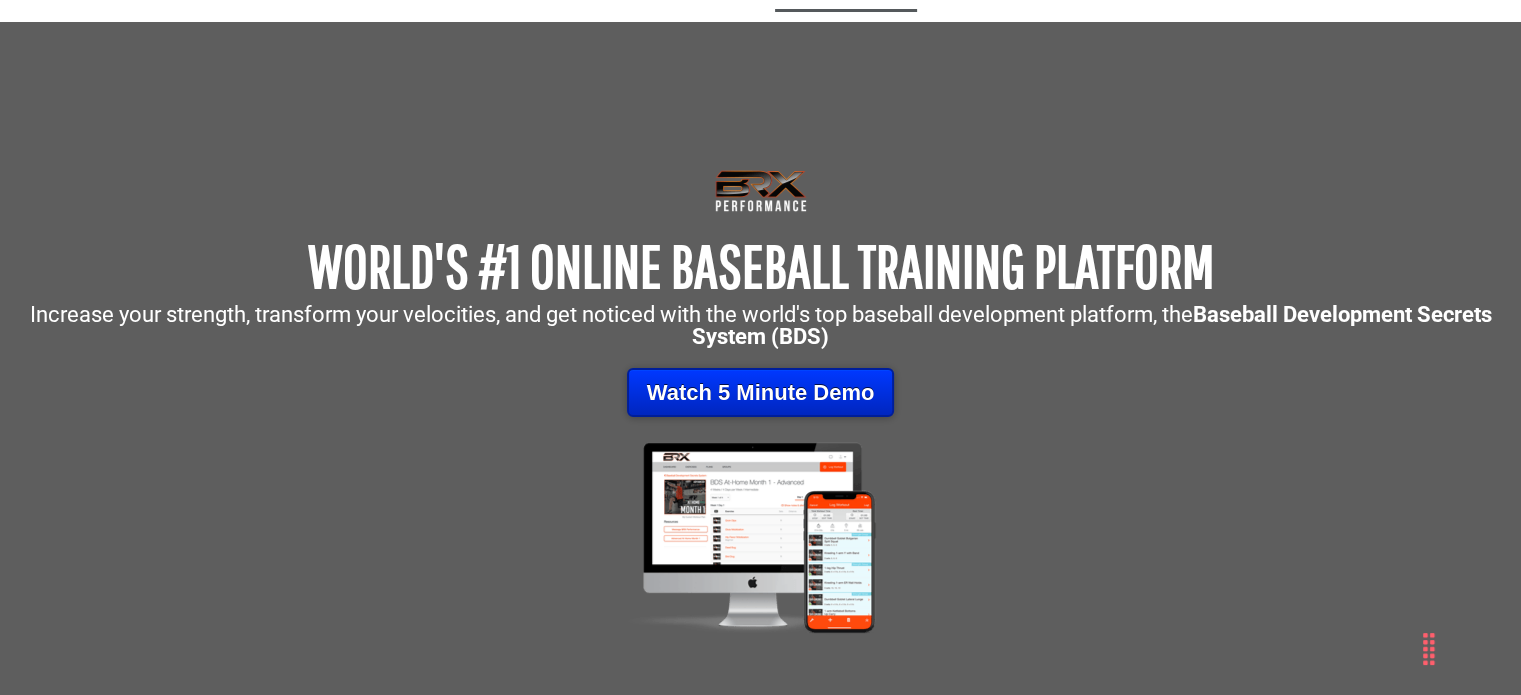 click on "Watch 5 Minute Demo" at bounding box center (761, 392) 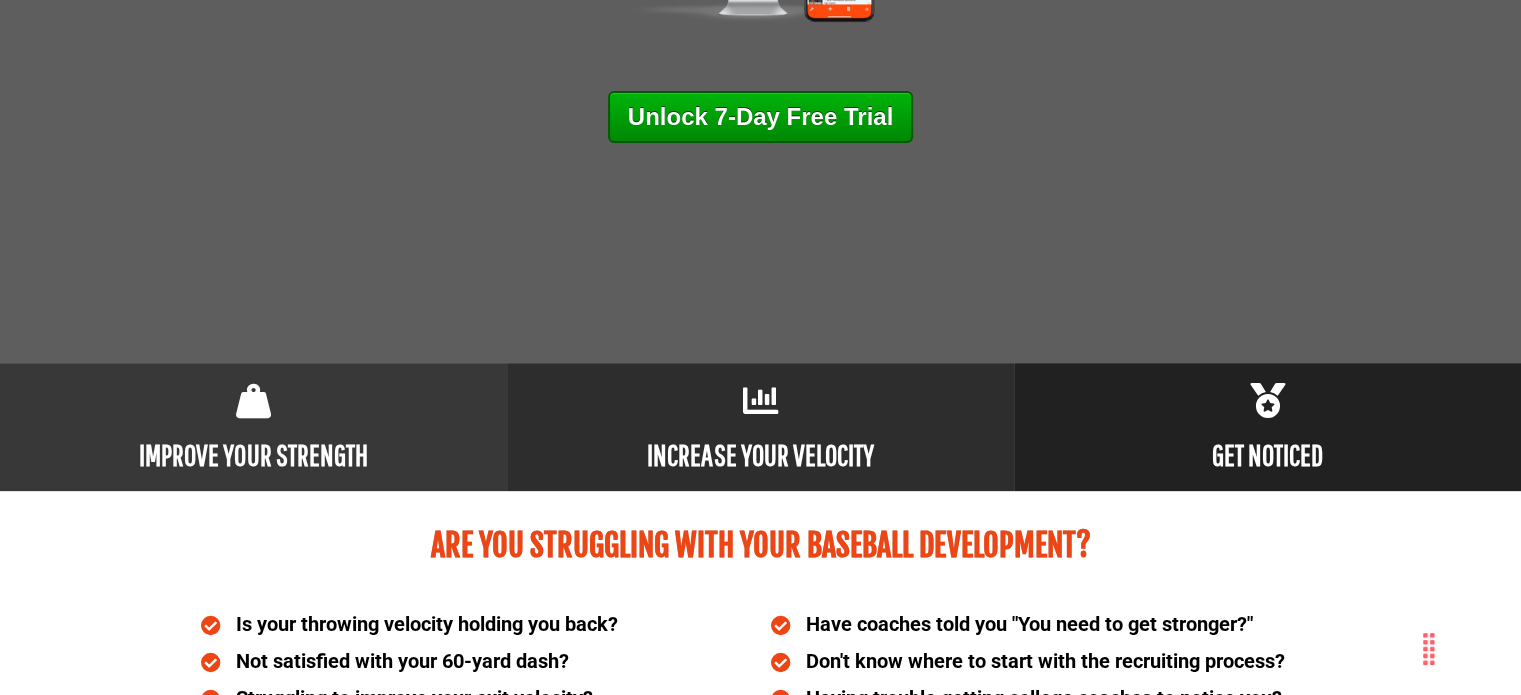 scroll, scrollTop: 656, scrollLeft: 0, axis: vertical 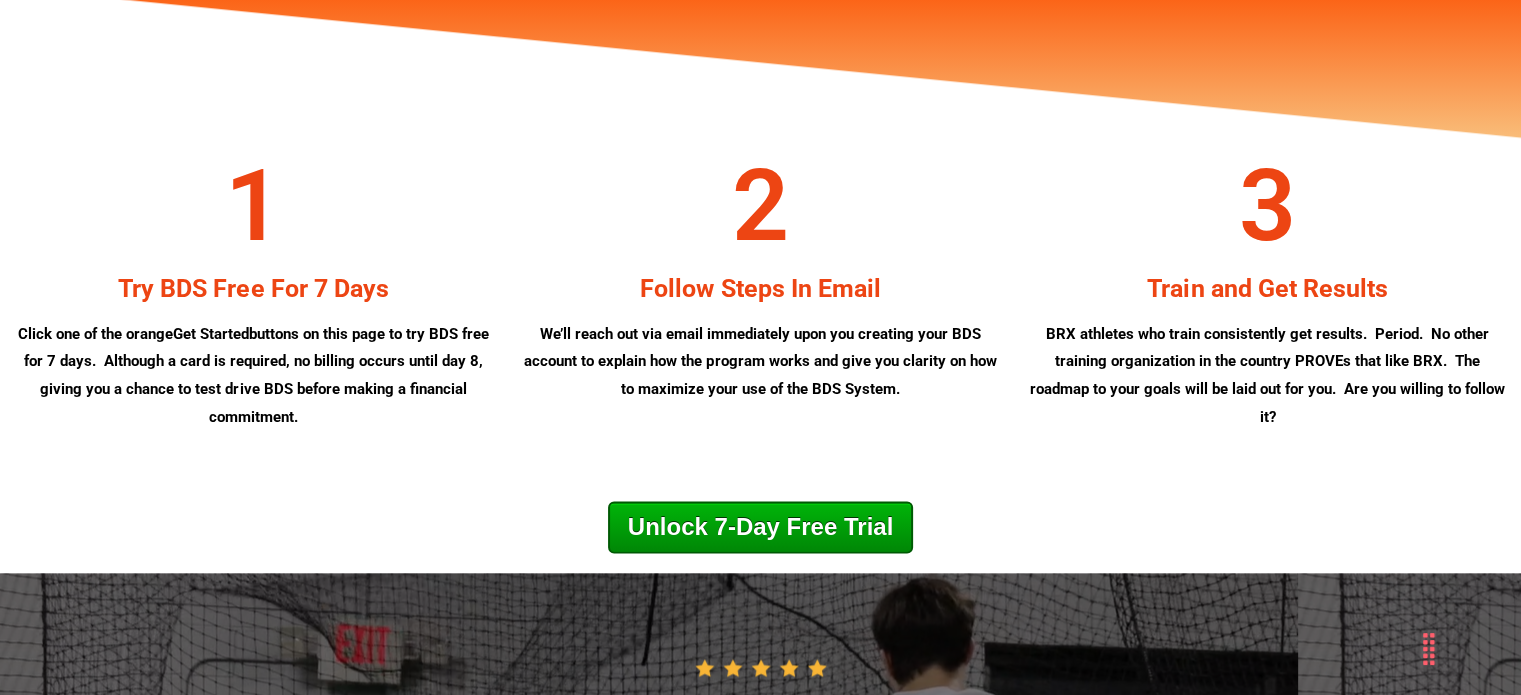 drag, startPoint x: 949, startPoint y: 462, endPoint x: 924, endPoint y: 452, distance: 26.925823 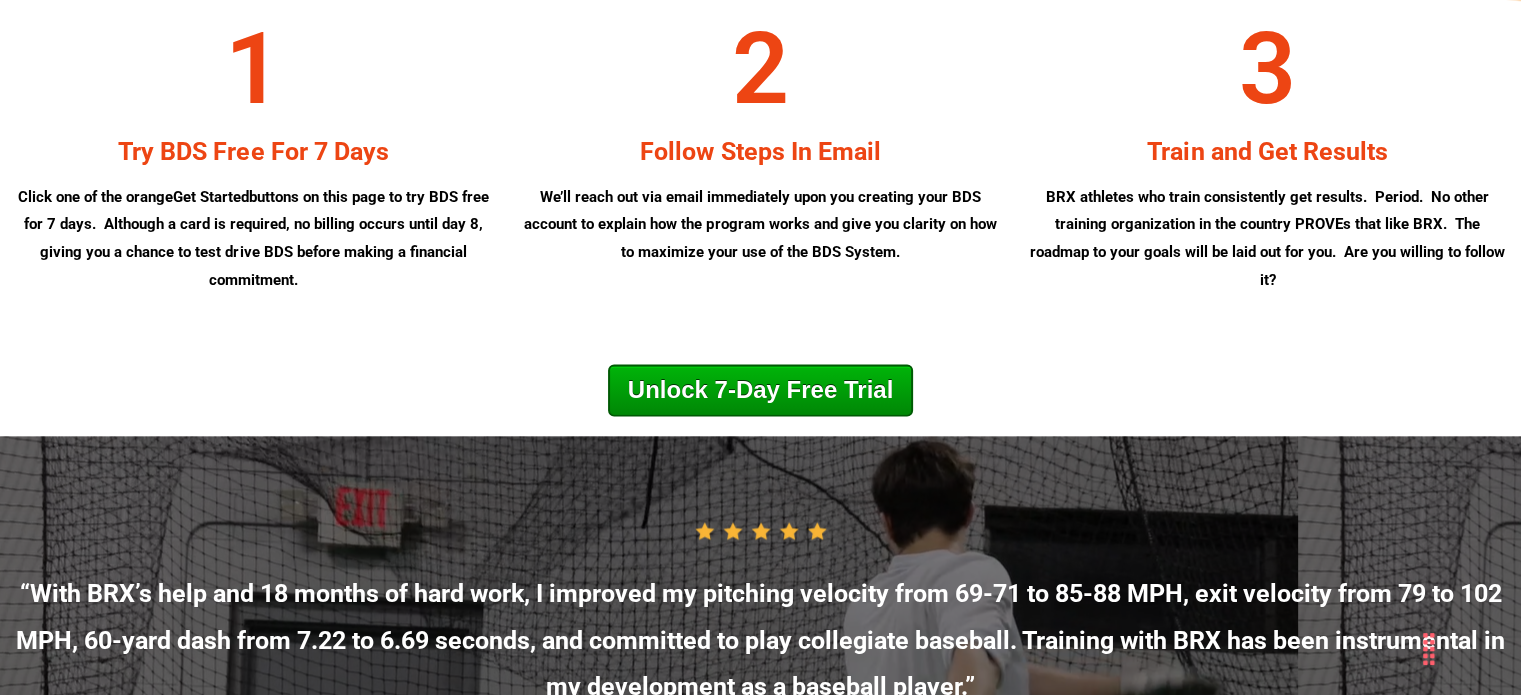 scroll, scrollTop: 10186, scrollLeft: 0, axis: vertical 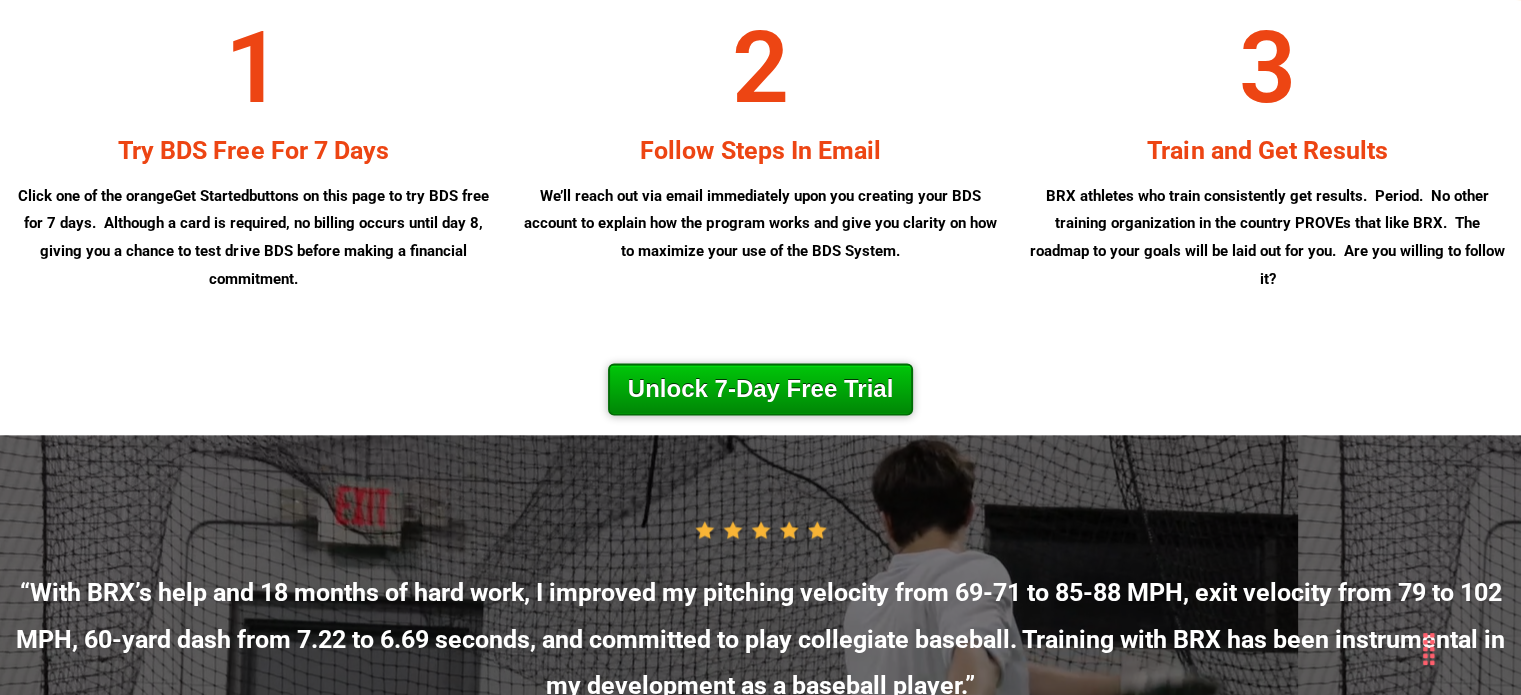 click on "Unlock 7-Day Free Trial" at bounding box center (760, 389) 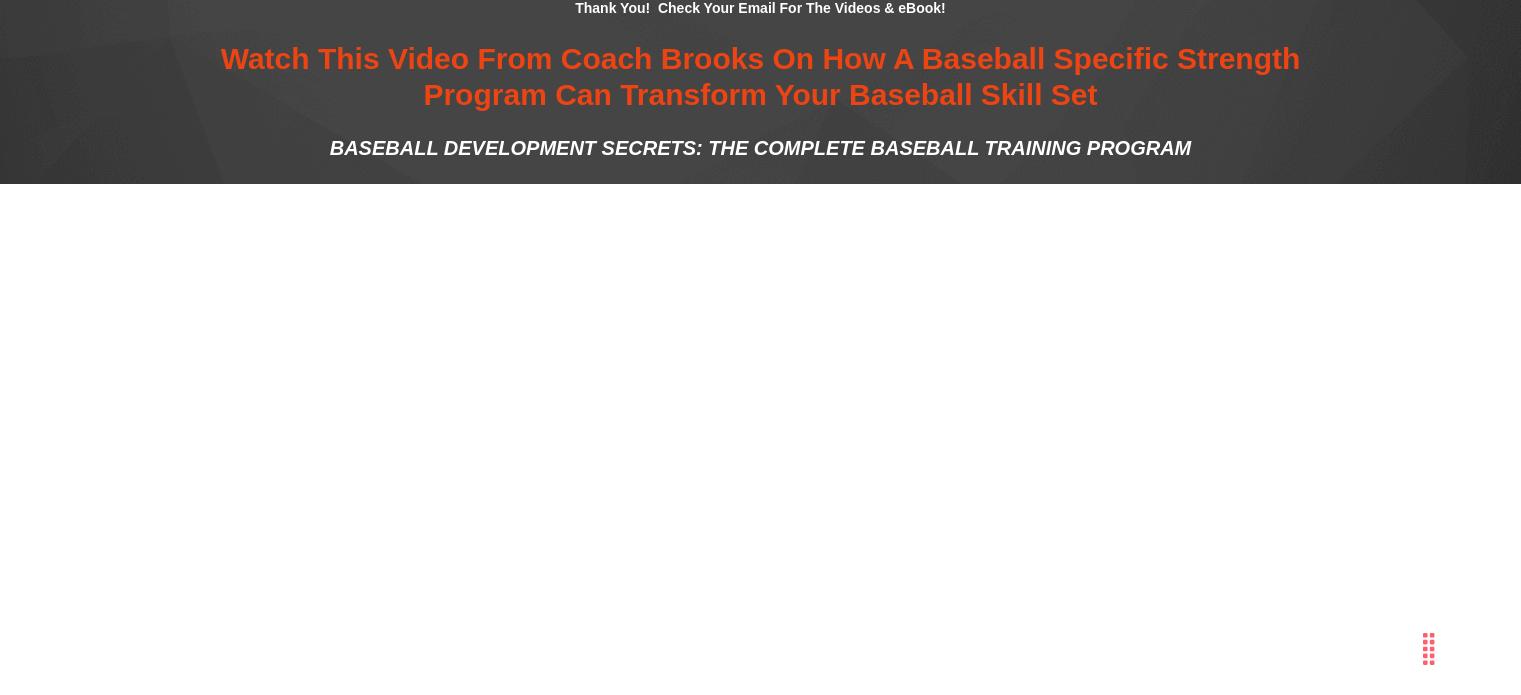 scroll, scrollTop: 0, scrollLeft: 0, axis: both 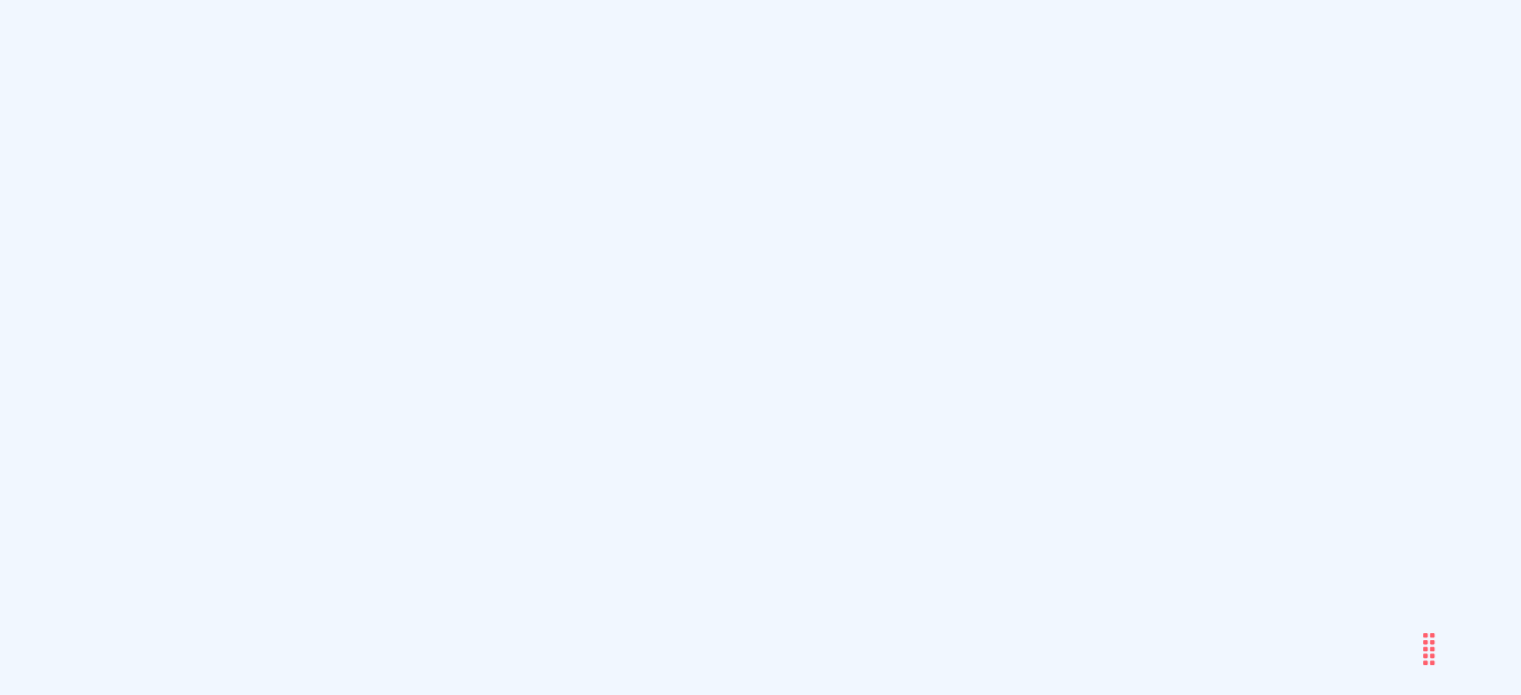 click on "How Will You Complete Your Workout? Check Out The Video Below!" at bounding box center (760, 233) 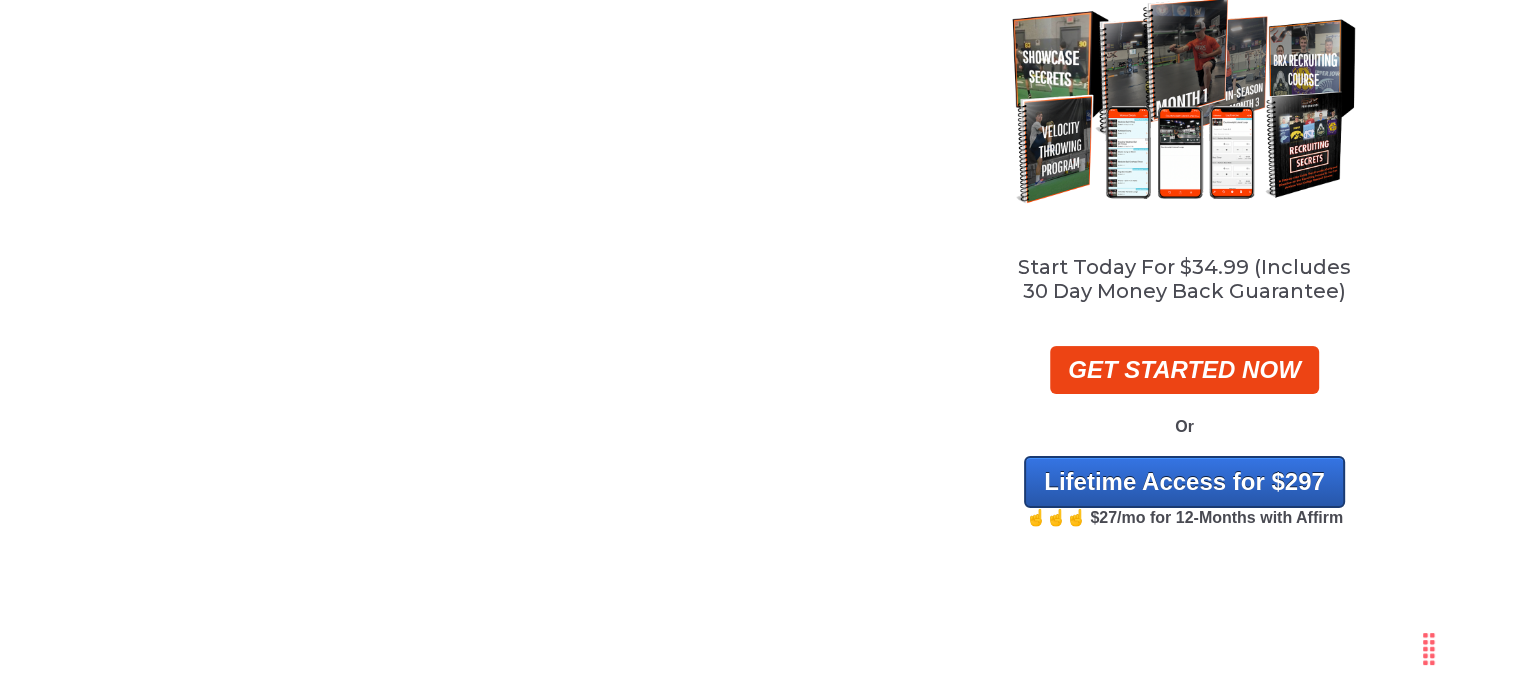scroll, scrollTop: 0, scrollLeft: 0, axis: both 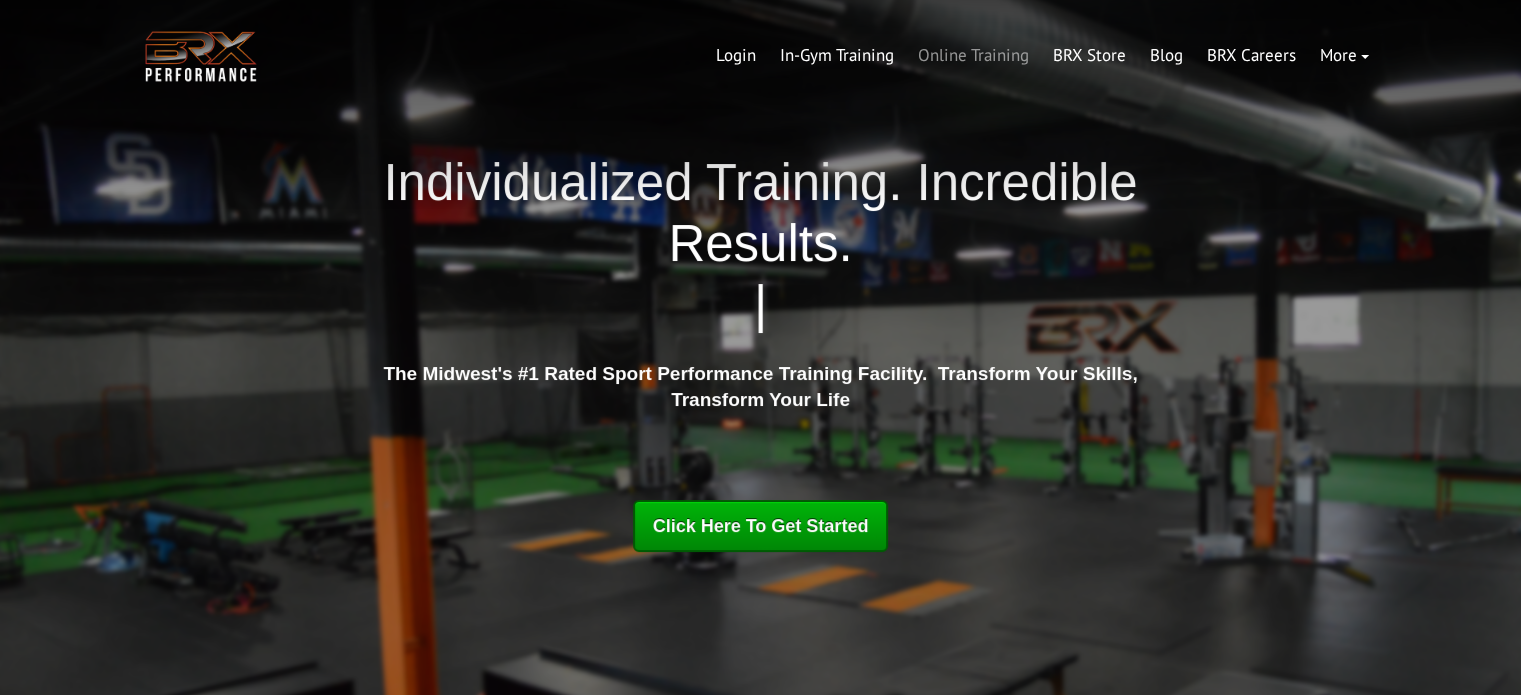 click on "Online Training" at bounding box center [973, 56] 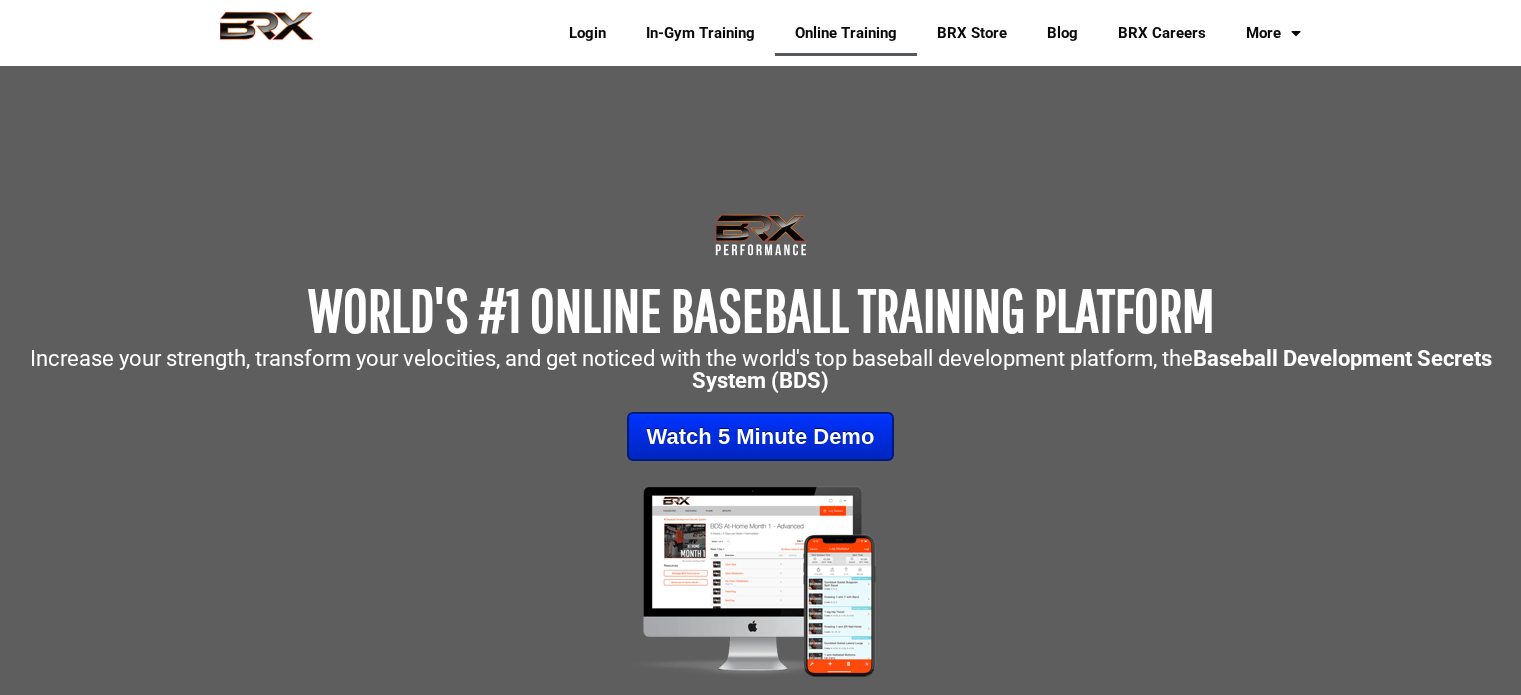 scroll, scrollTop: 0, scrollLeft: 0, axis: both 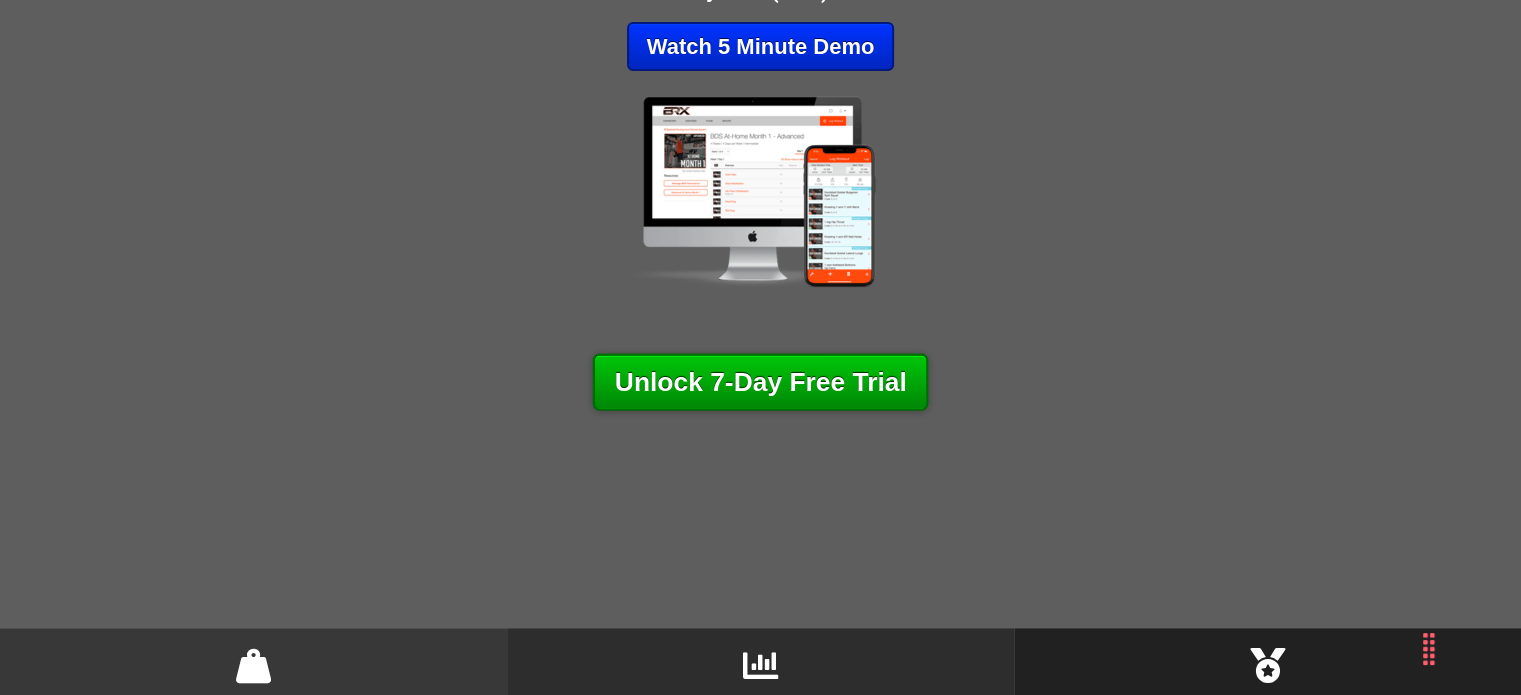 click on "Unlock 7-Day Free Trial" at bounding box center [760, 381] 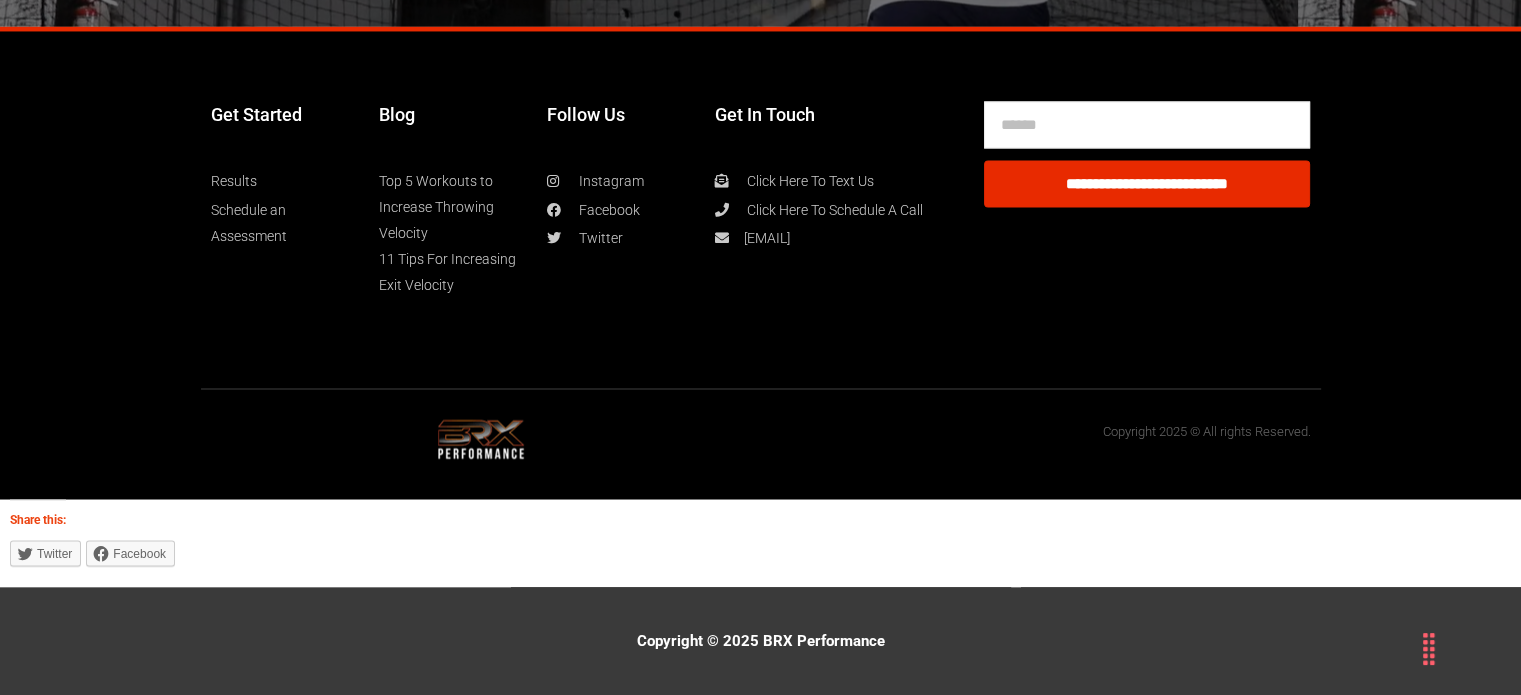 scroll, scrollTop: 11069, scrollLeft: 0, axis: vertical 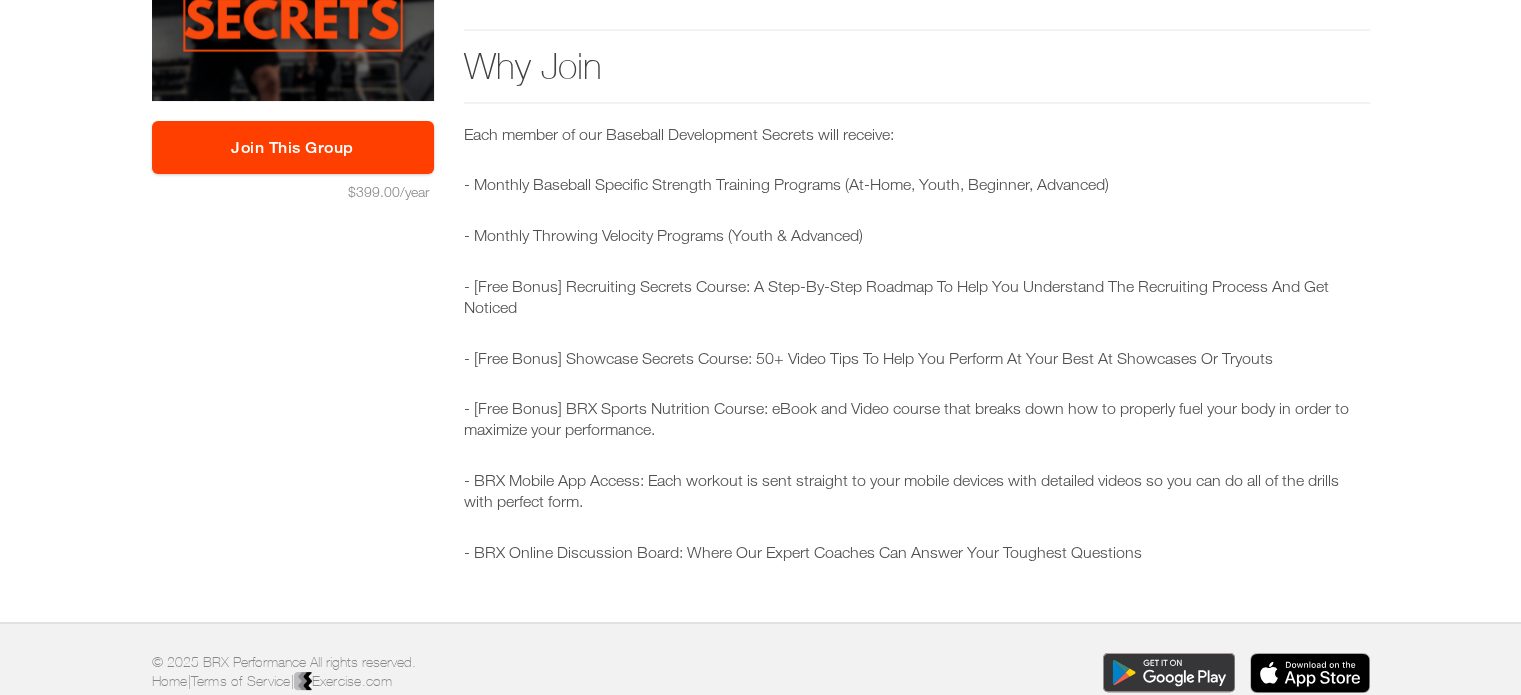 click on "Join This Group" at bounding box center [293, 147] 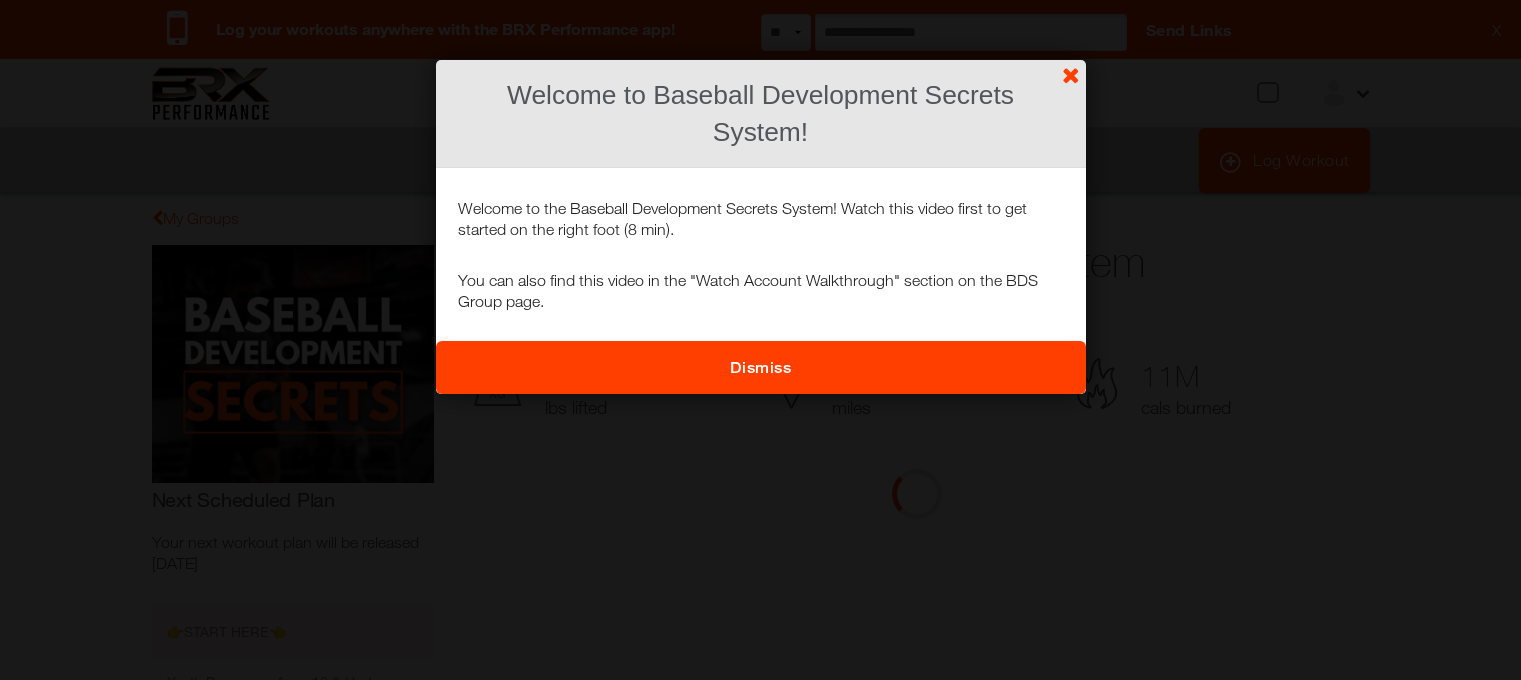 scroll, scrollTop: 0, scrollLeft: 0, axis: both 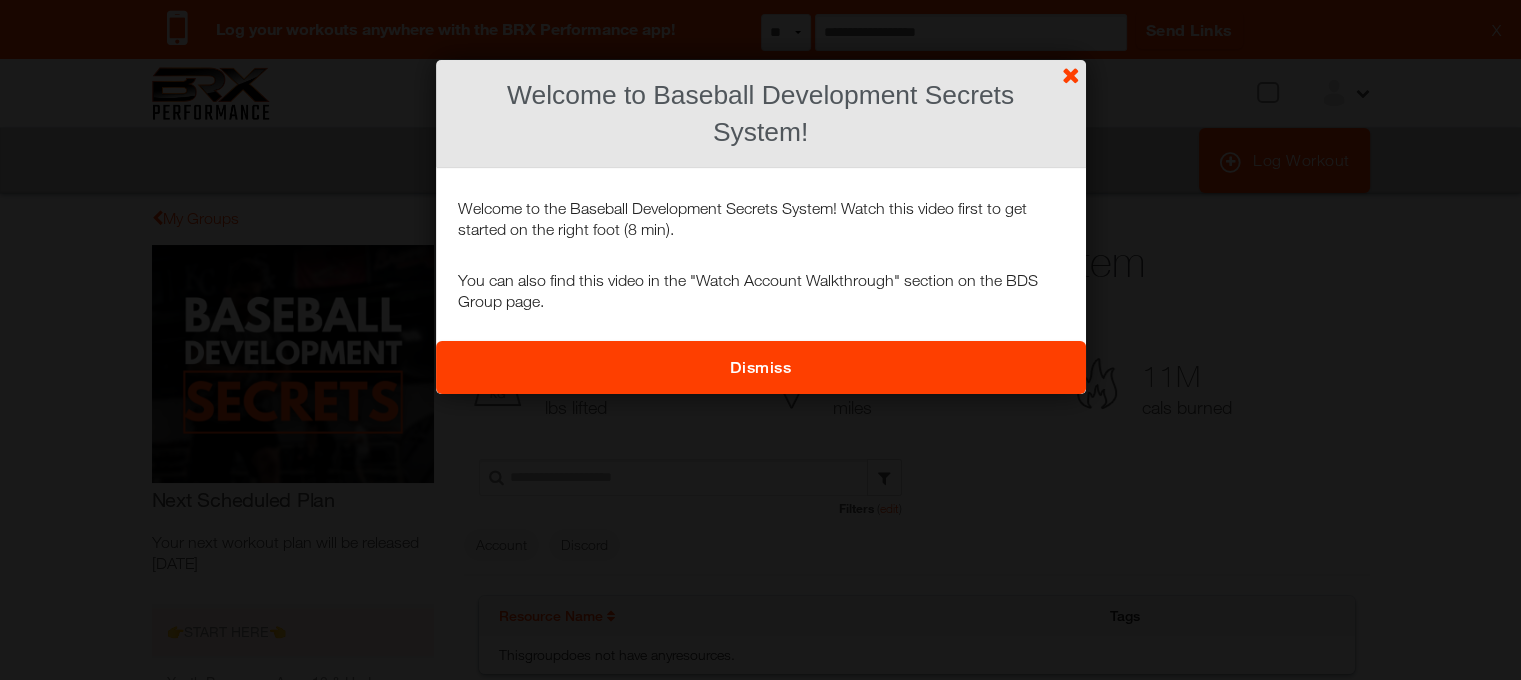 click on "Dismiss" at bounding box center (761, 367) 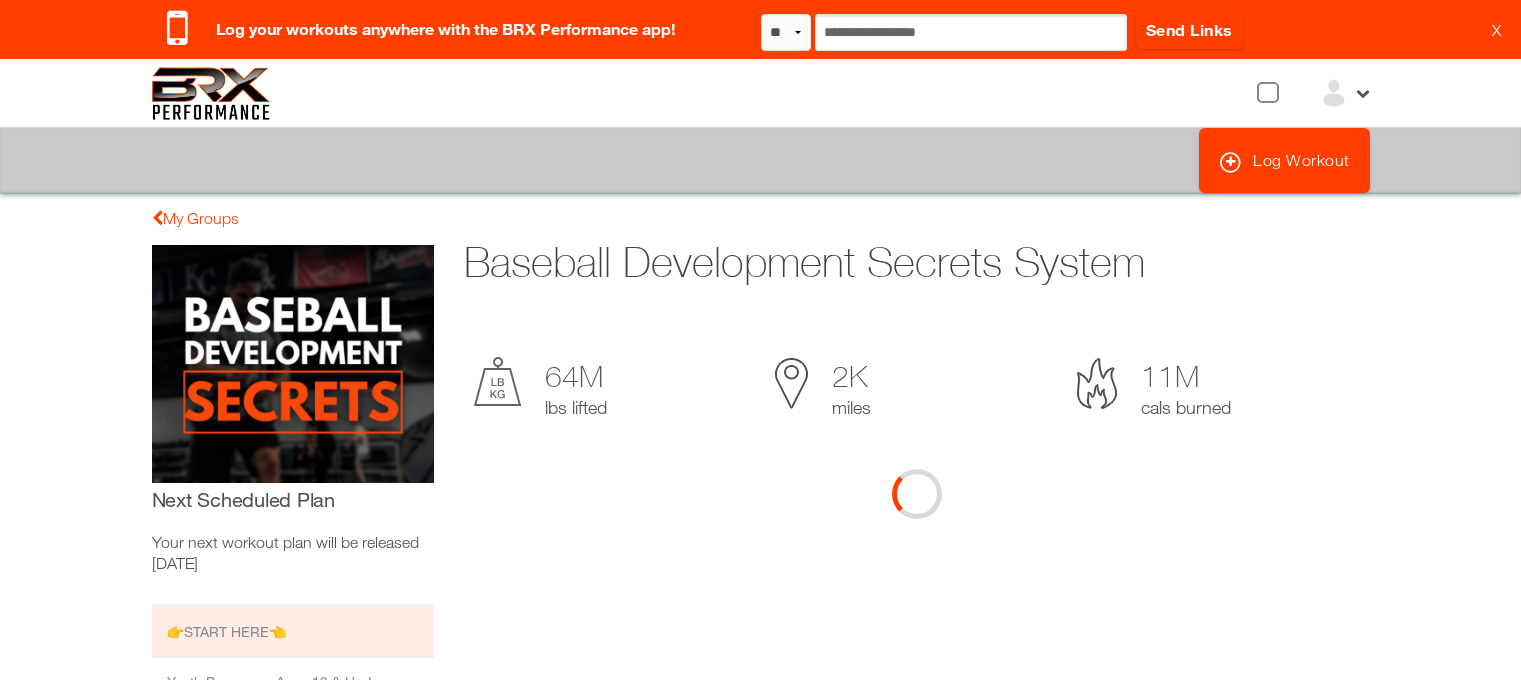 scroll, scrollTop: 0, scrollLeft: 0, axis: both 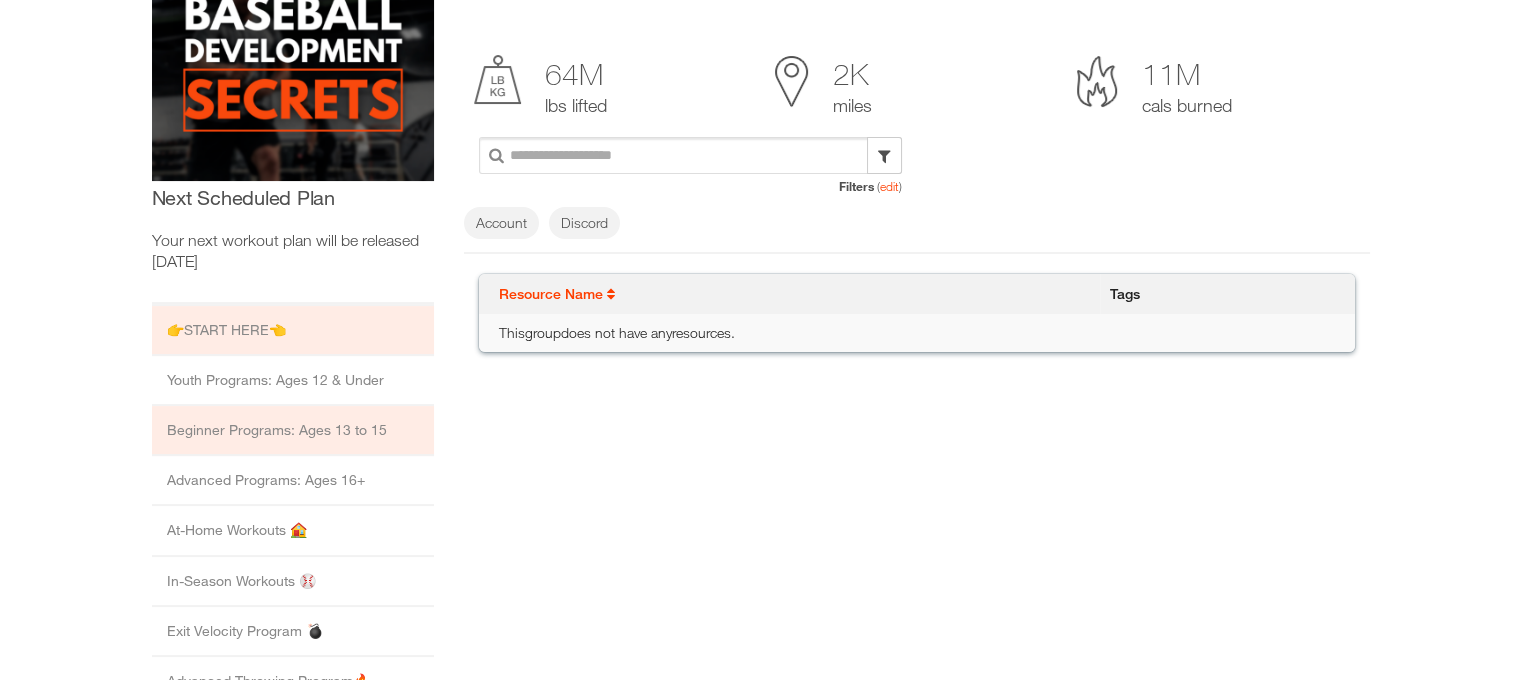 click on "Beginner Programs: Ages 13 to 15" at bounding box center [293, 431] 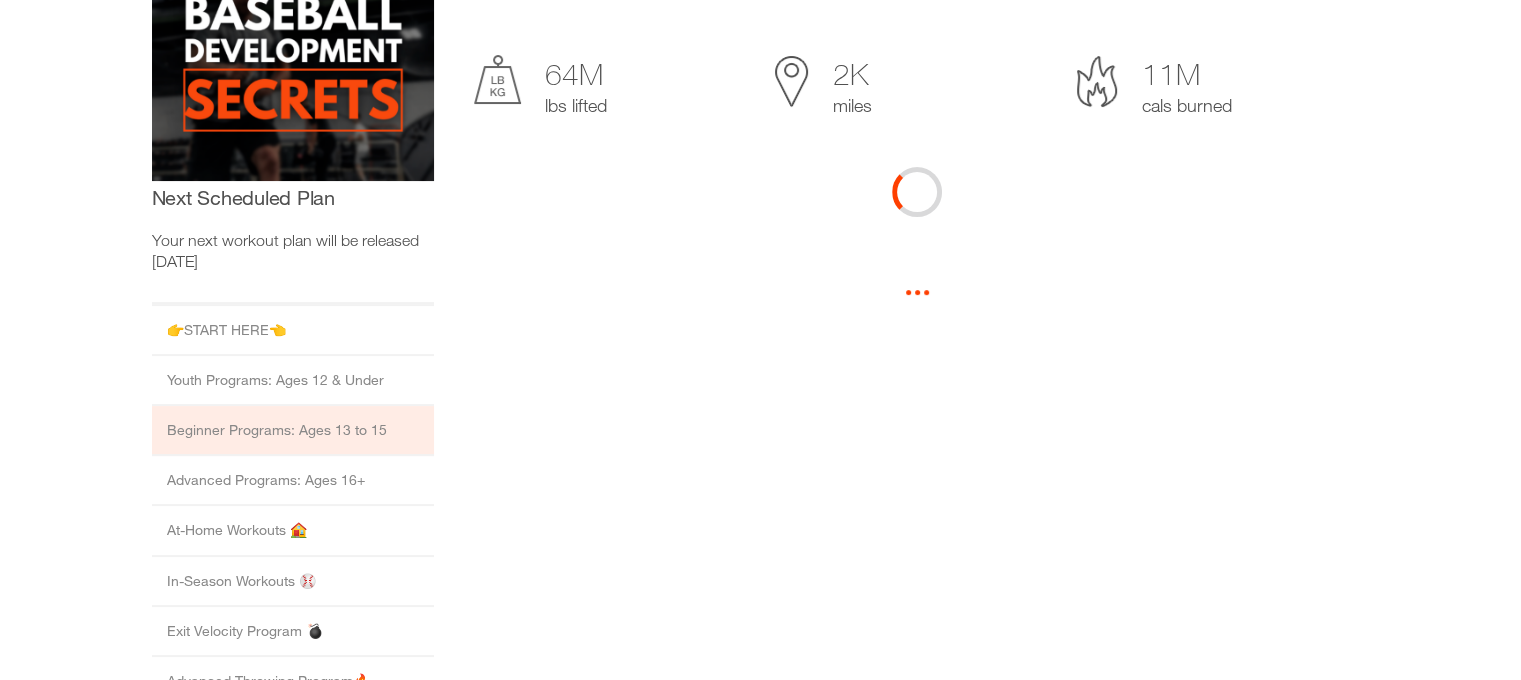 scroll, scrollTop: 0, scrollLeft: 0, axis: both 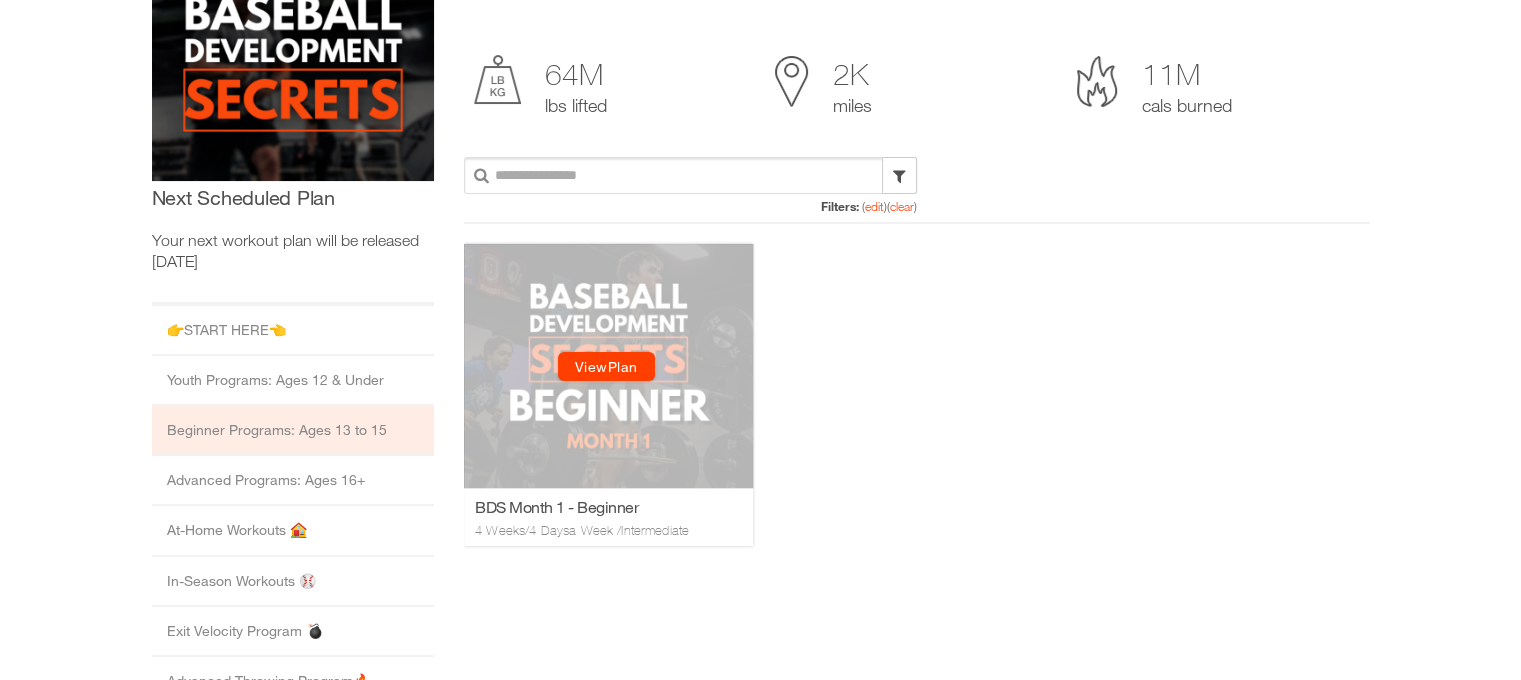 click on "View  Plan" at bounding box center (605, 366) 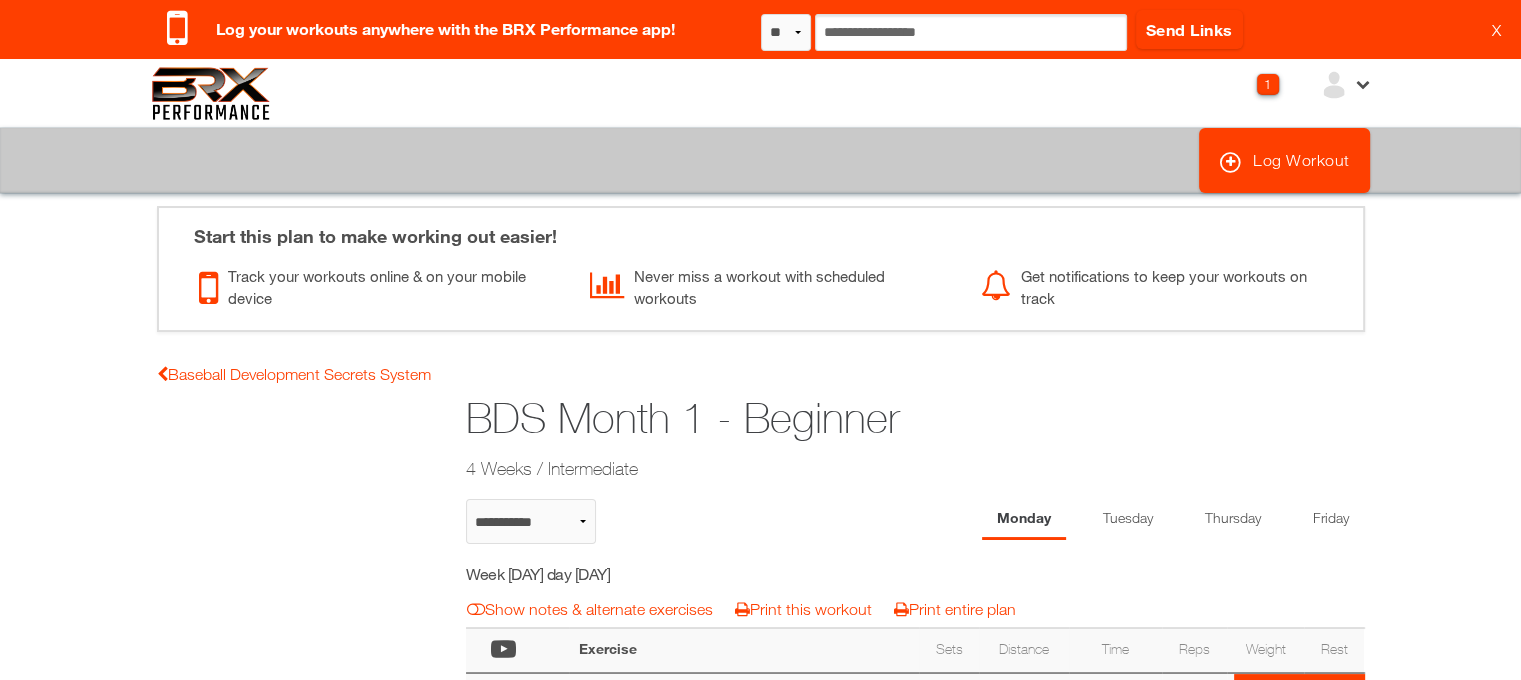 scroll, scrollTop: 74, scrollLeft: 0, axis: vertical 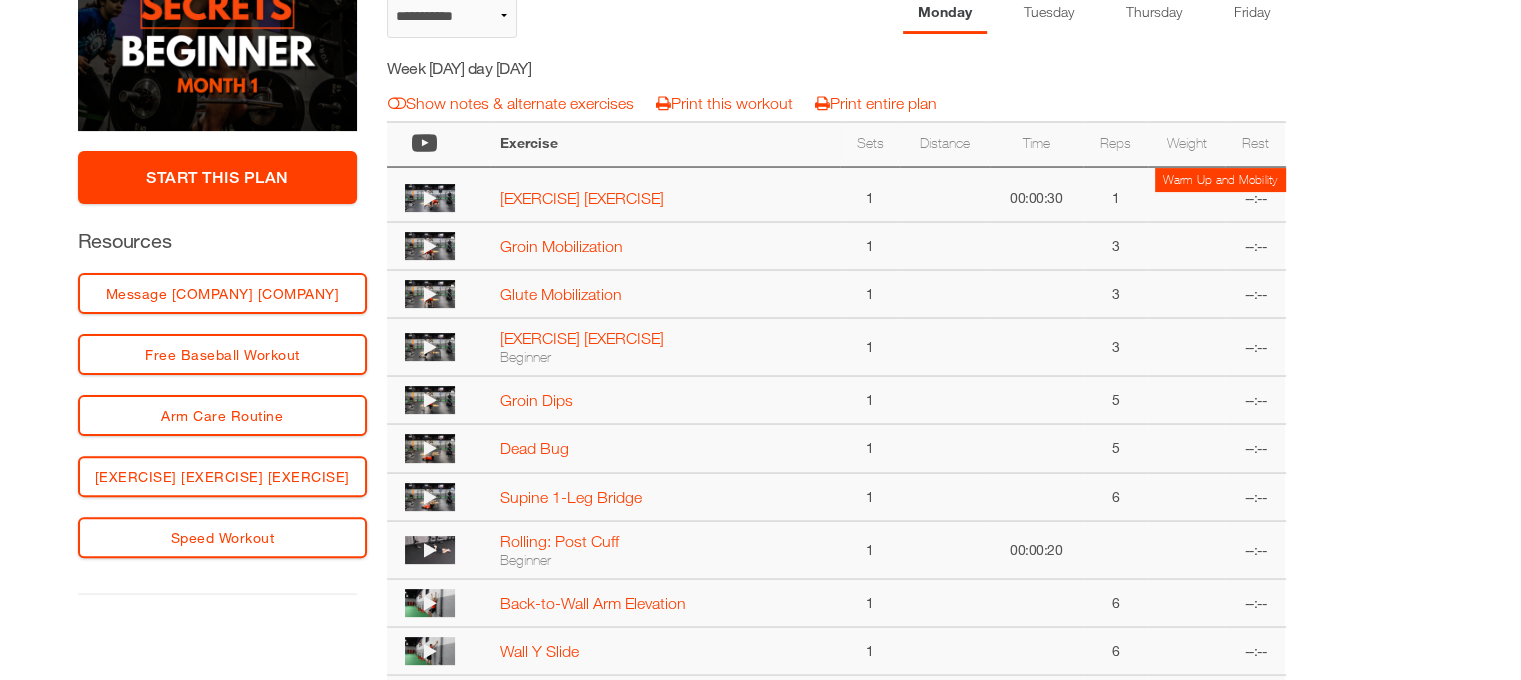 click at bounding box center (430, 198) 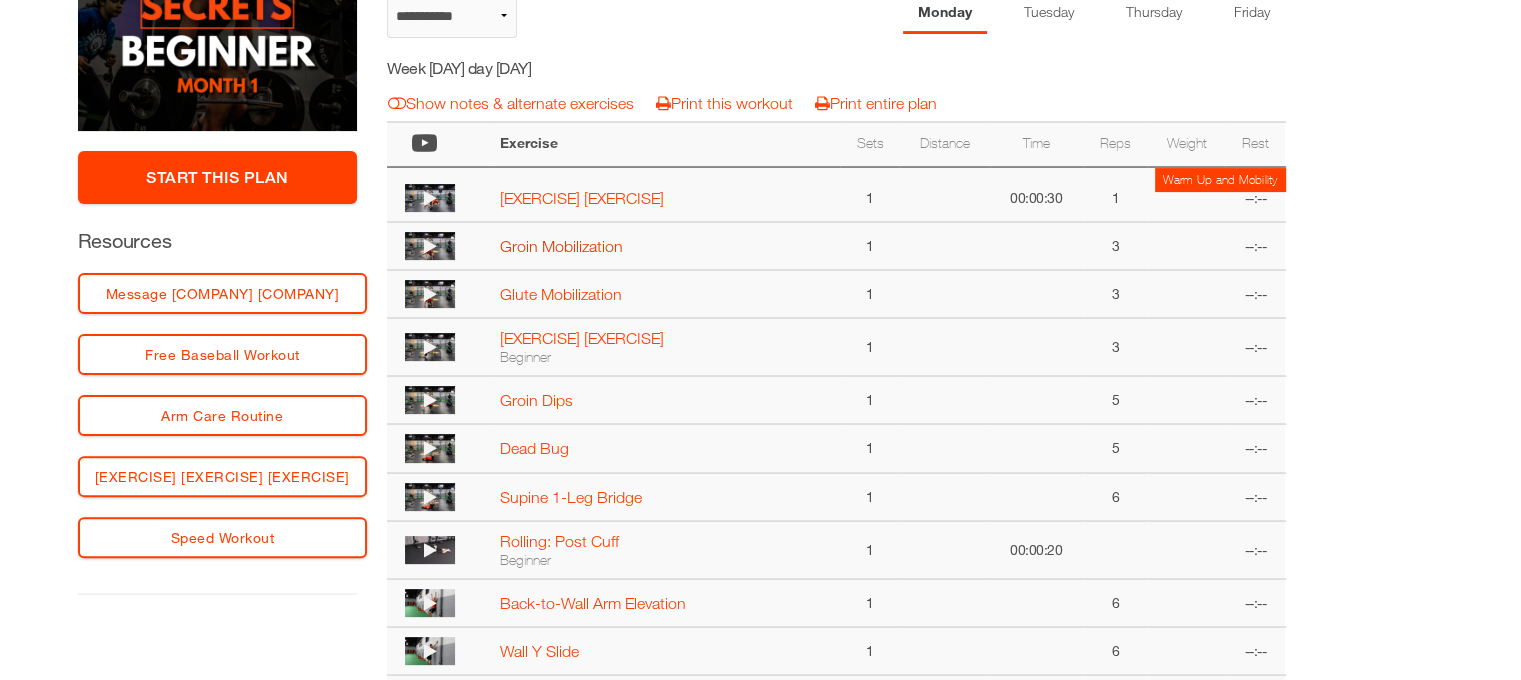 scroll, scrollTop: 251, scrollLeft: 79, axis: both 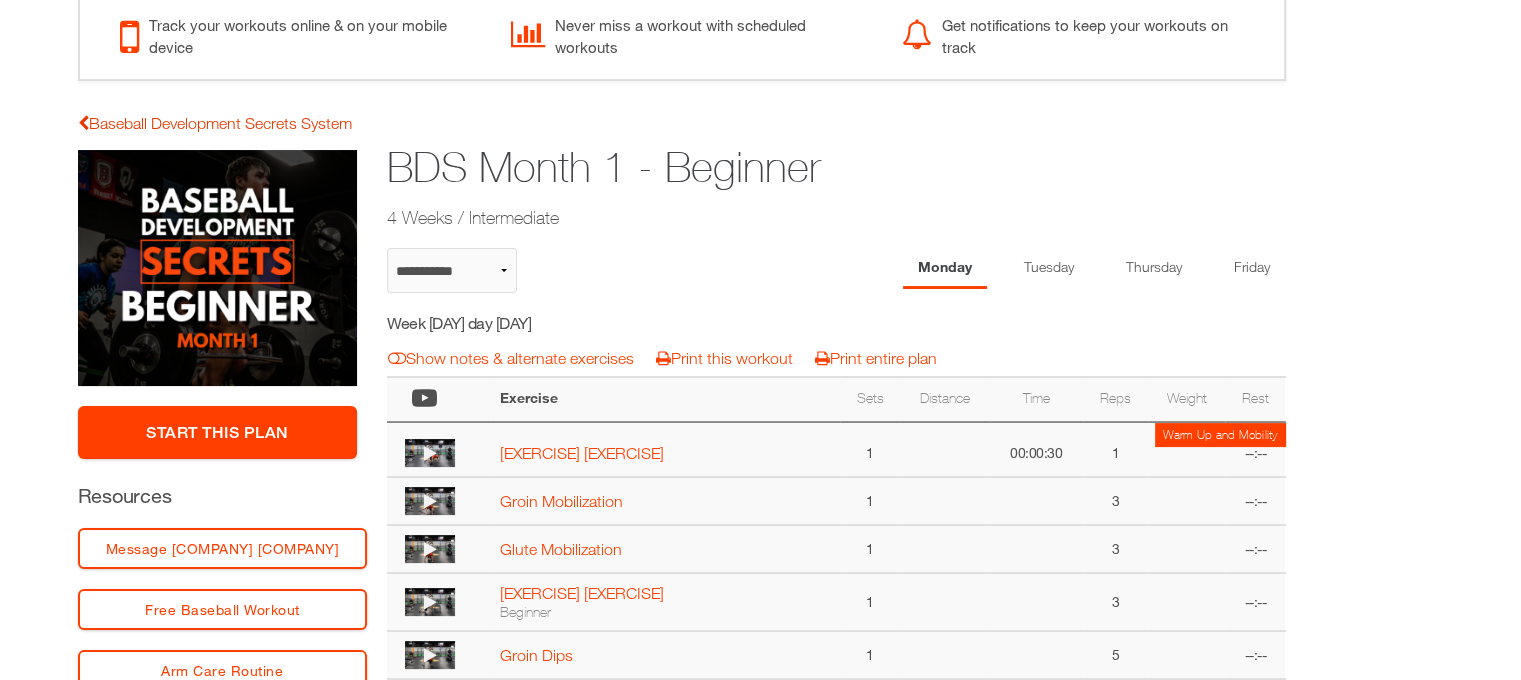 click on "Baseball Development Secrets System" at bounding box center (215, 123) 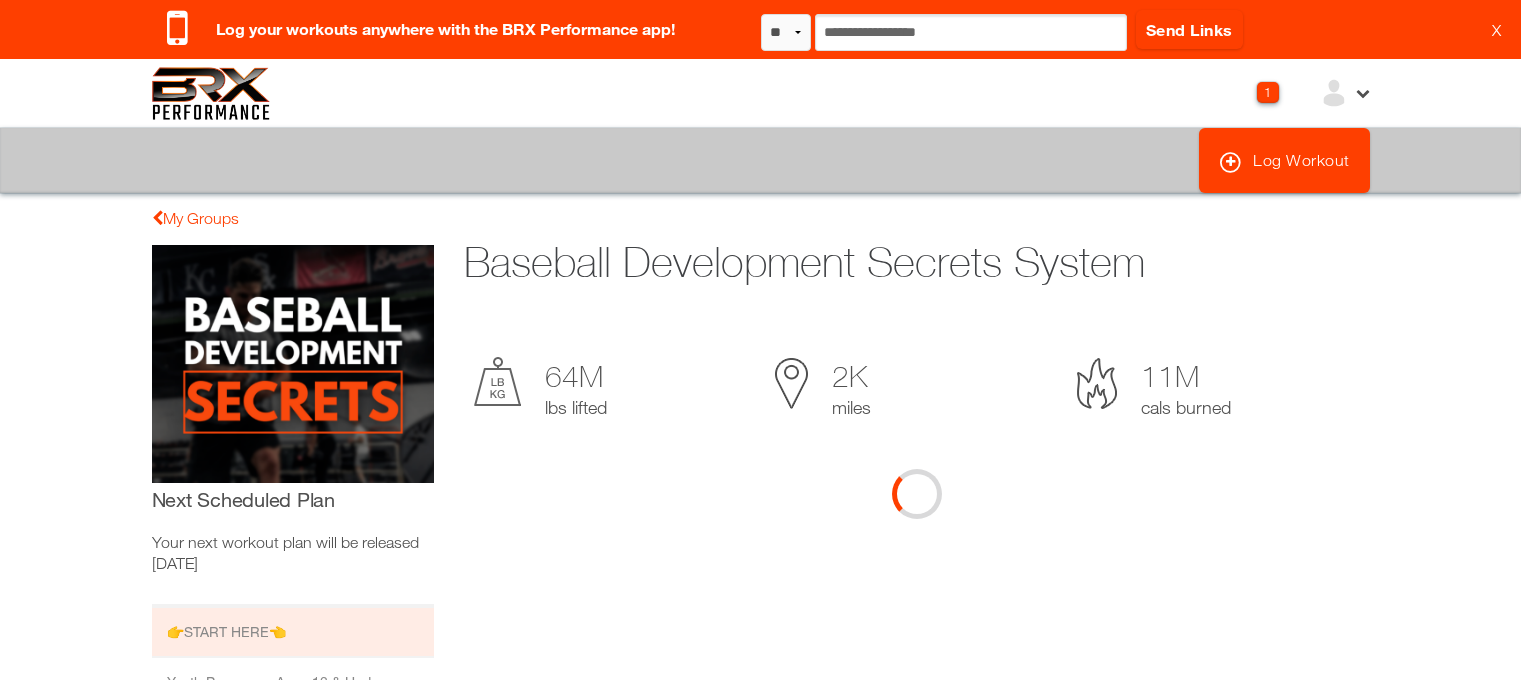 scroll, scrollTop: 0, scrollLeft: 0, axis: both 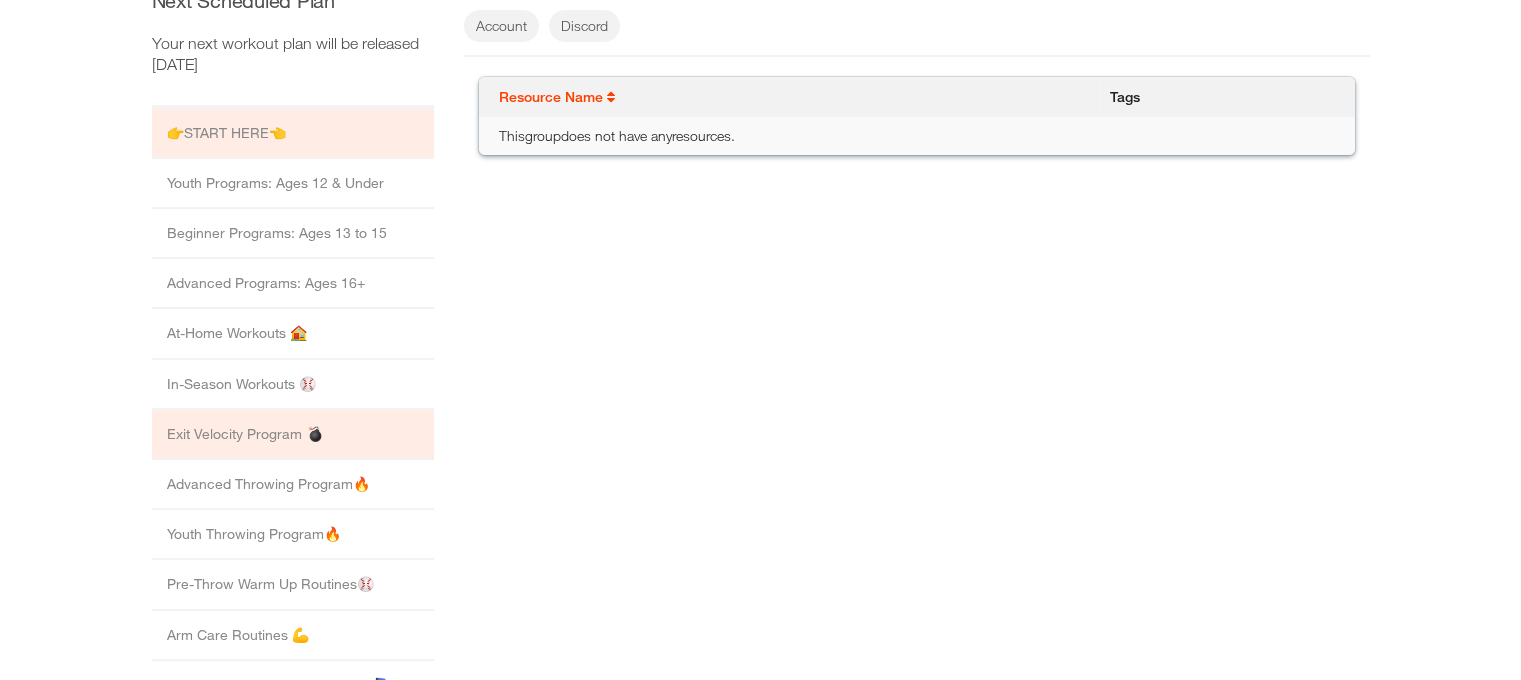 click on "Exit Velocity Program 💣" at bounding box center [293, 435] 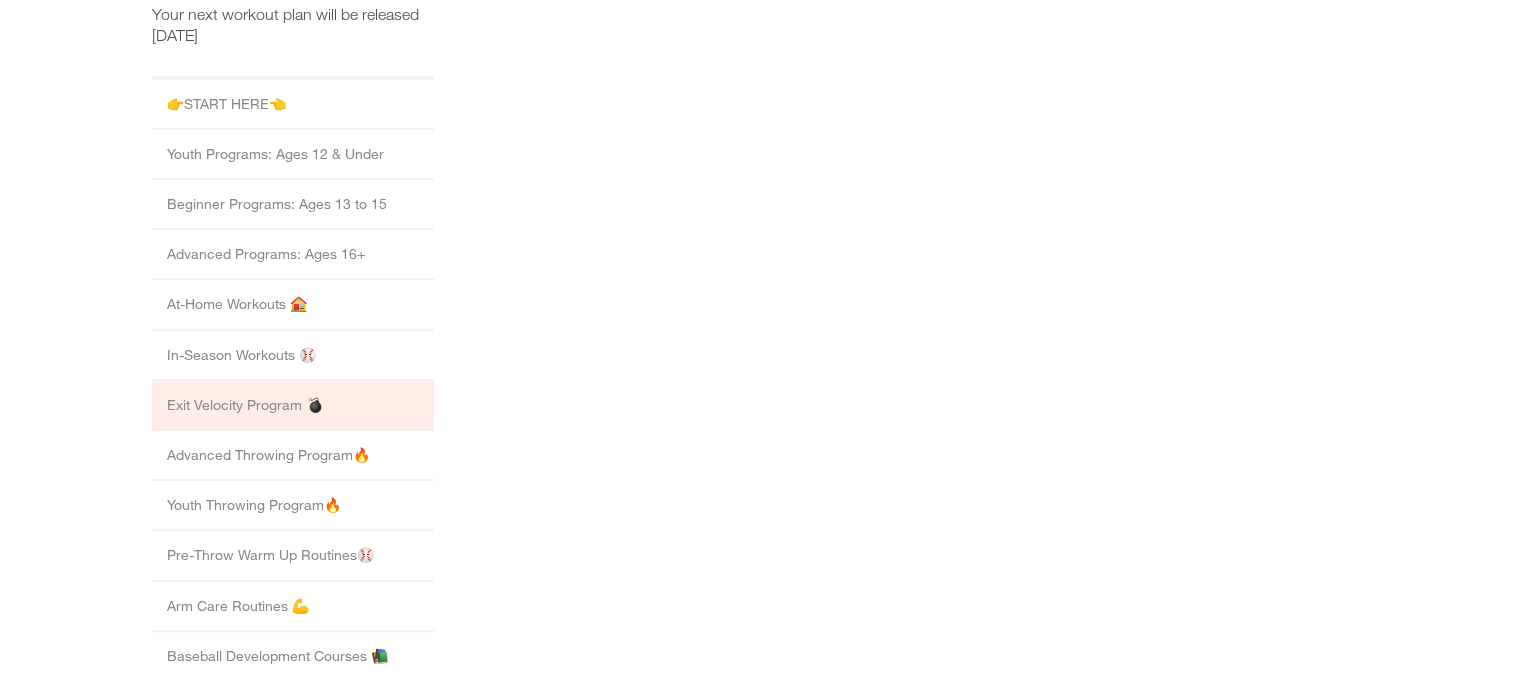 scroll, scrollTop: 0, scrollLeft: 0, axis: both 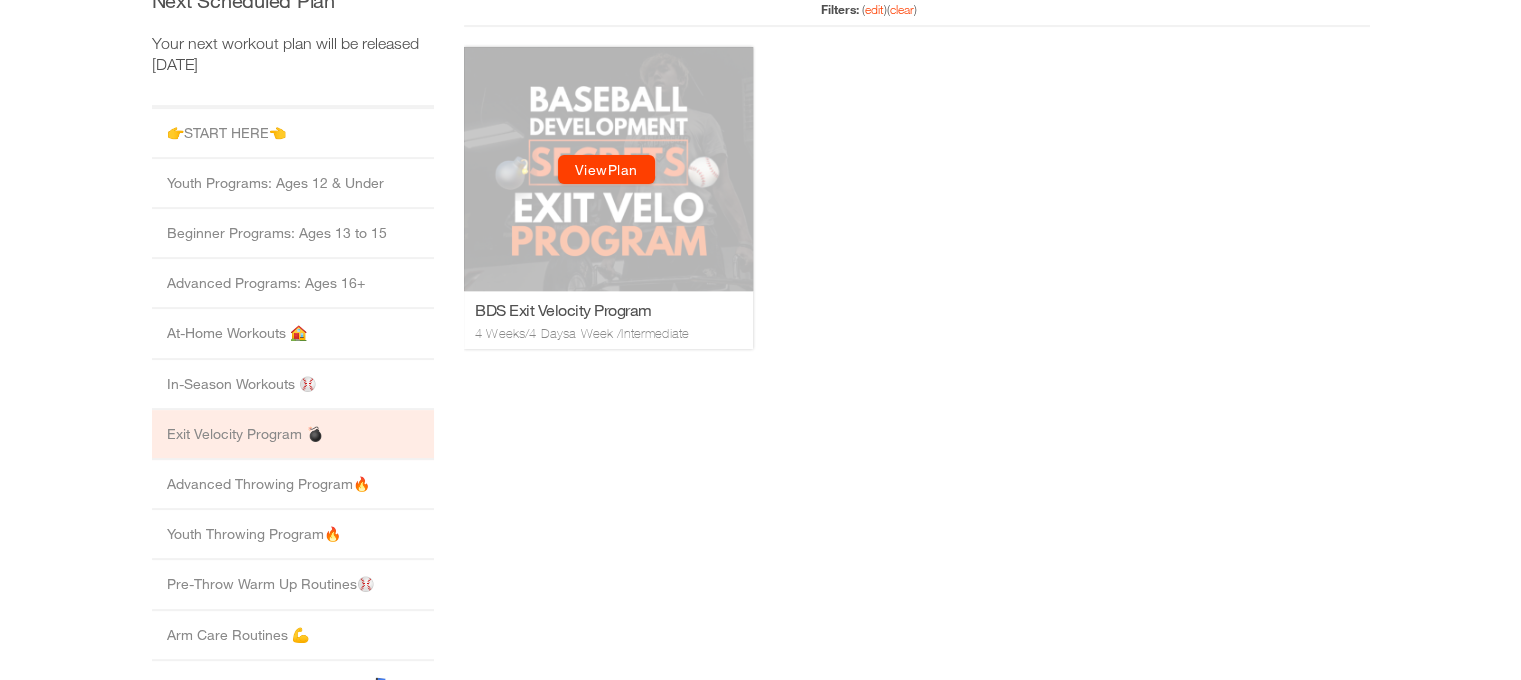 click on "View  Plan" at bounding box center [605, 170] 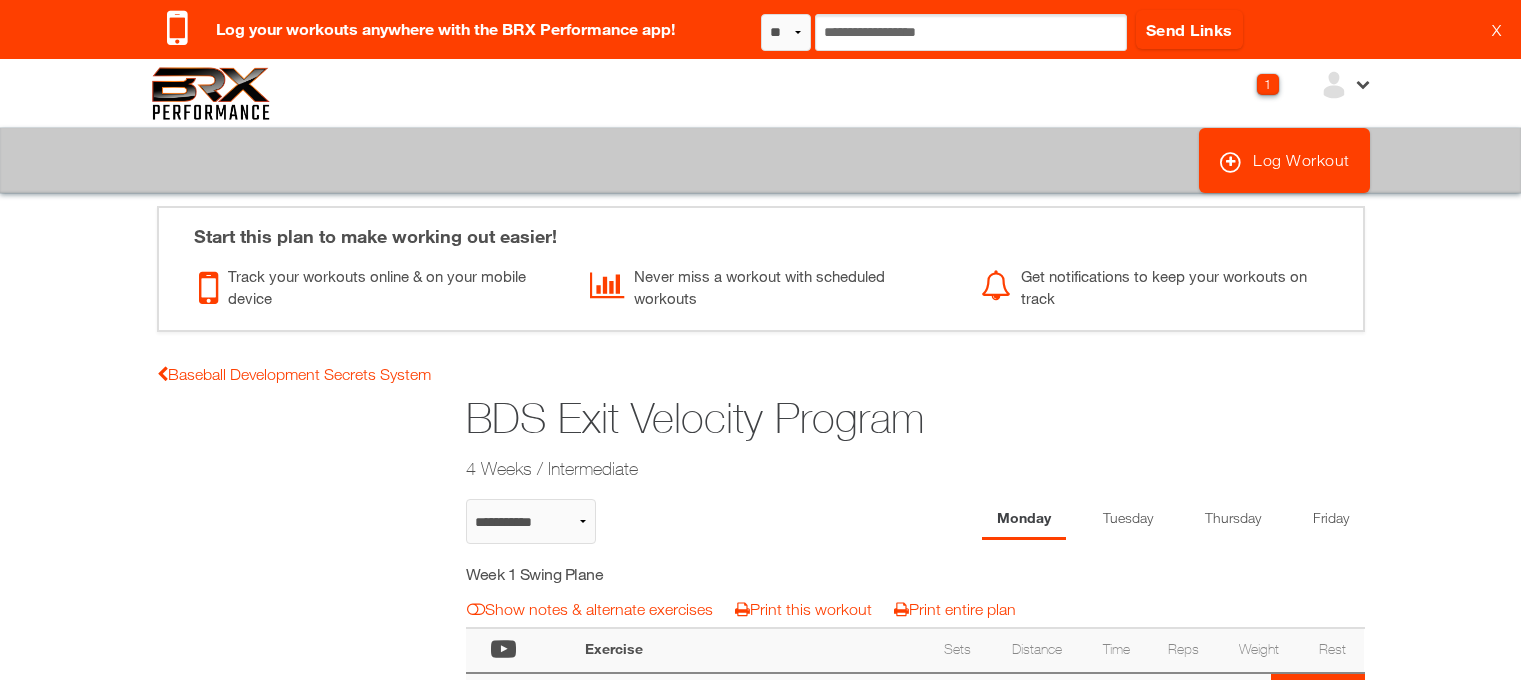 scroll, scrollTop: 0, scrollLeft: 0, axis: both 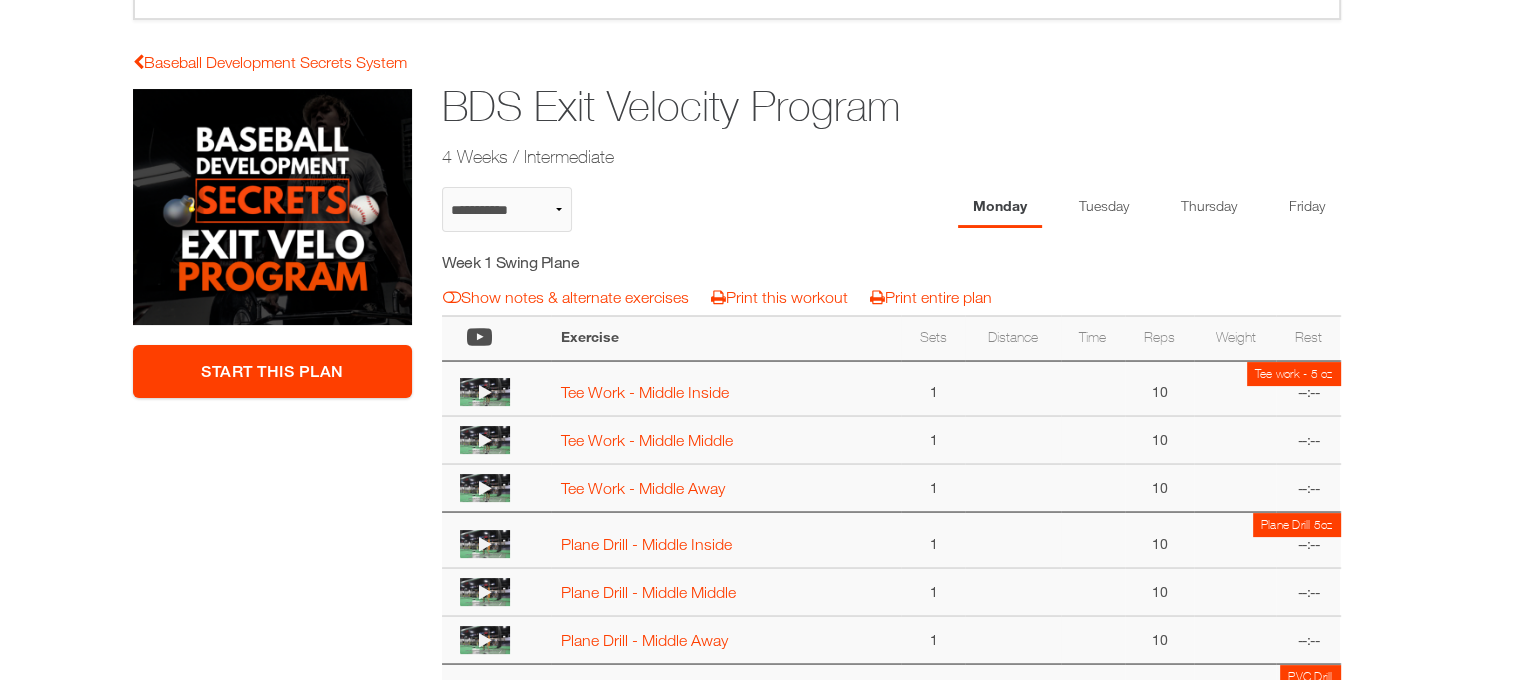 click at bounding box center [485, 392] 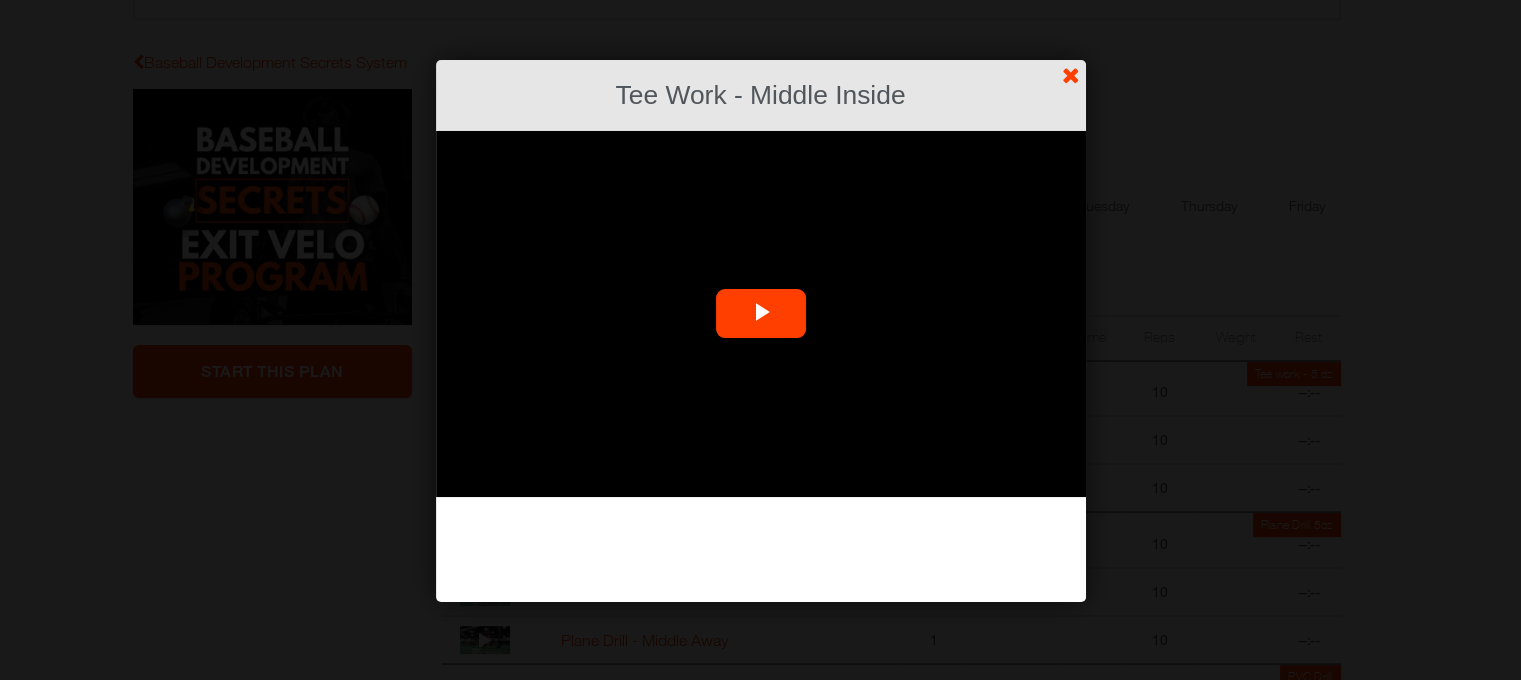 click at bounding box center [761, 314] 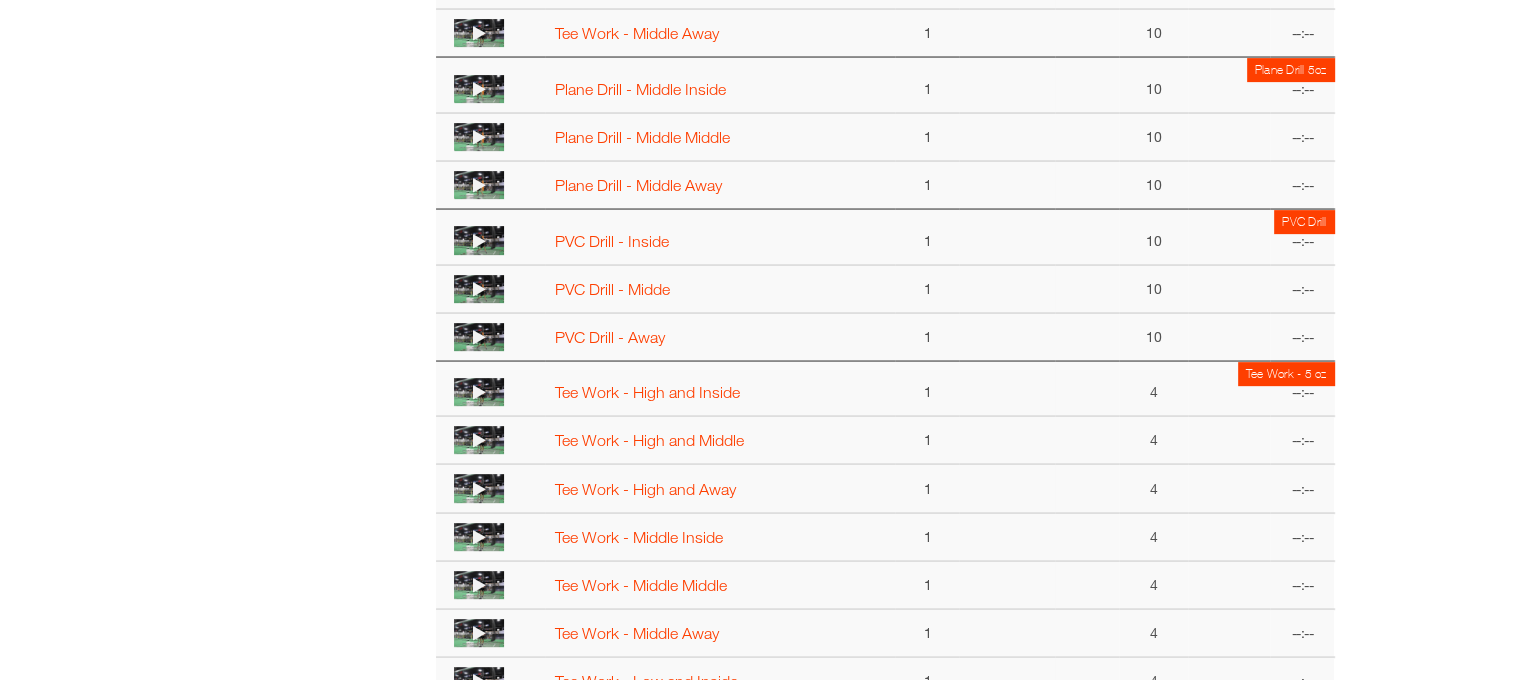 scroll, scrollTop: 756, scrollLeft: 0, axis: vertical 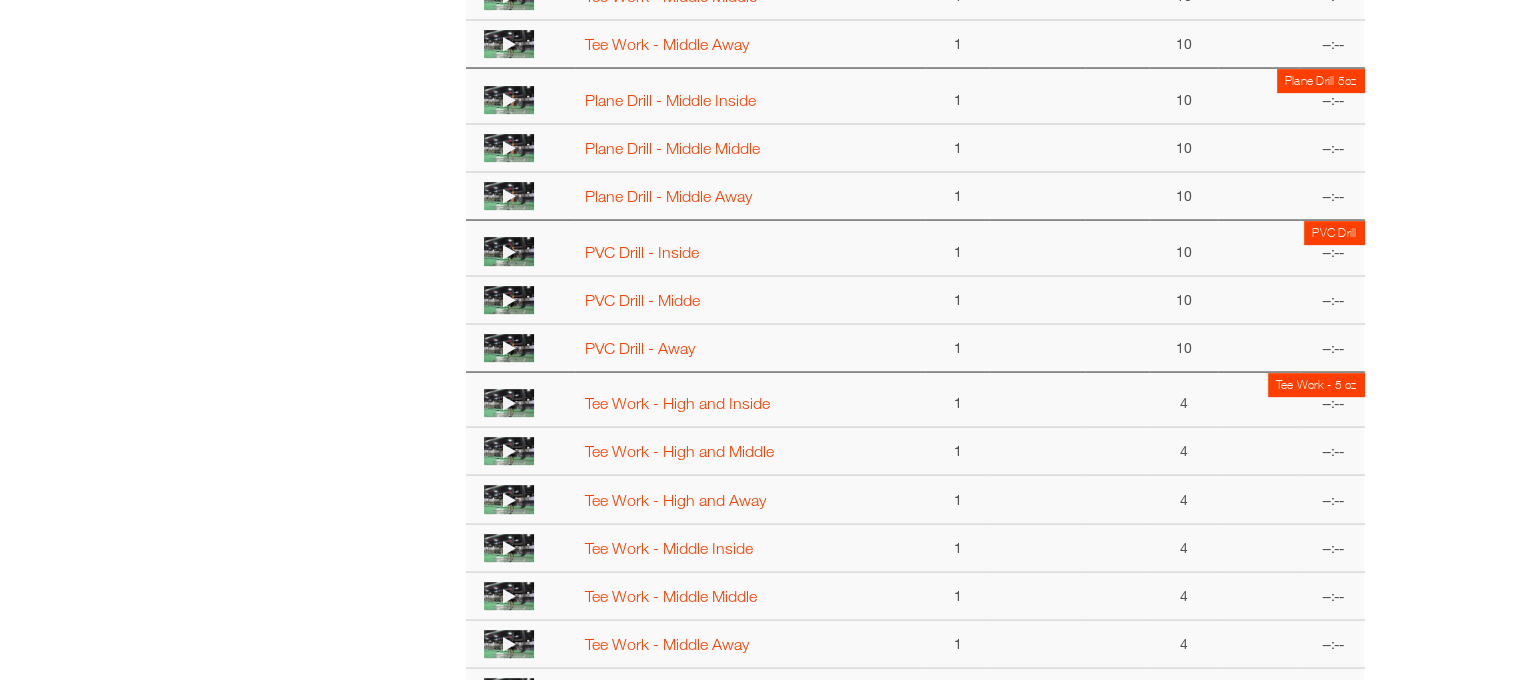 click at bounding box center (509, 252) 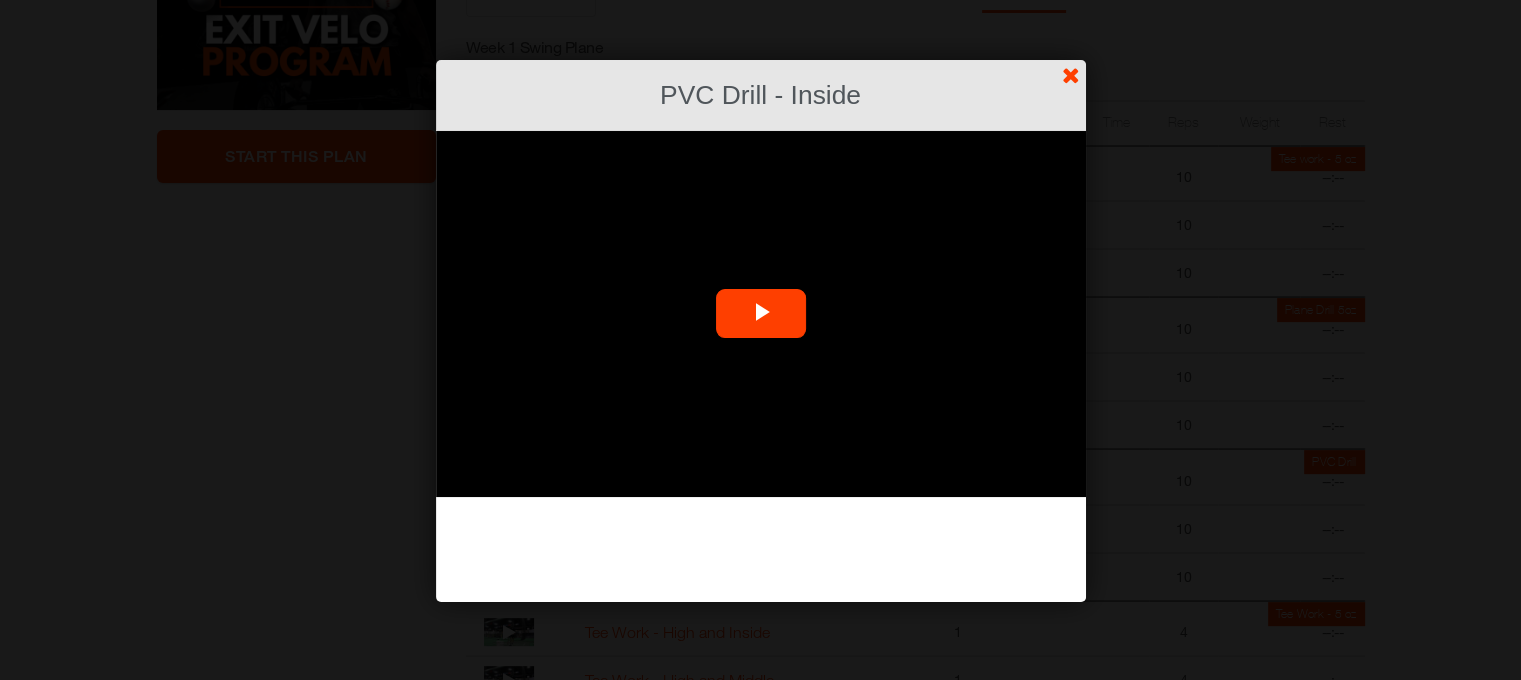 click at bounding box center [761, 314] 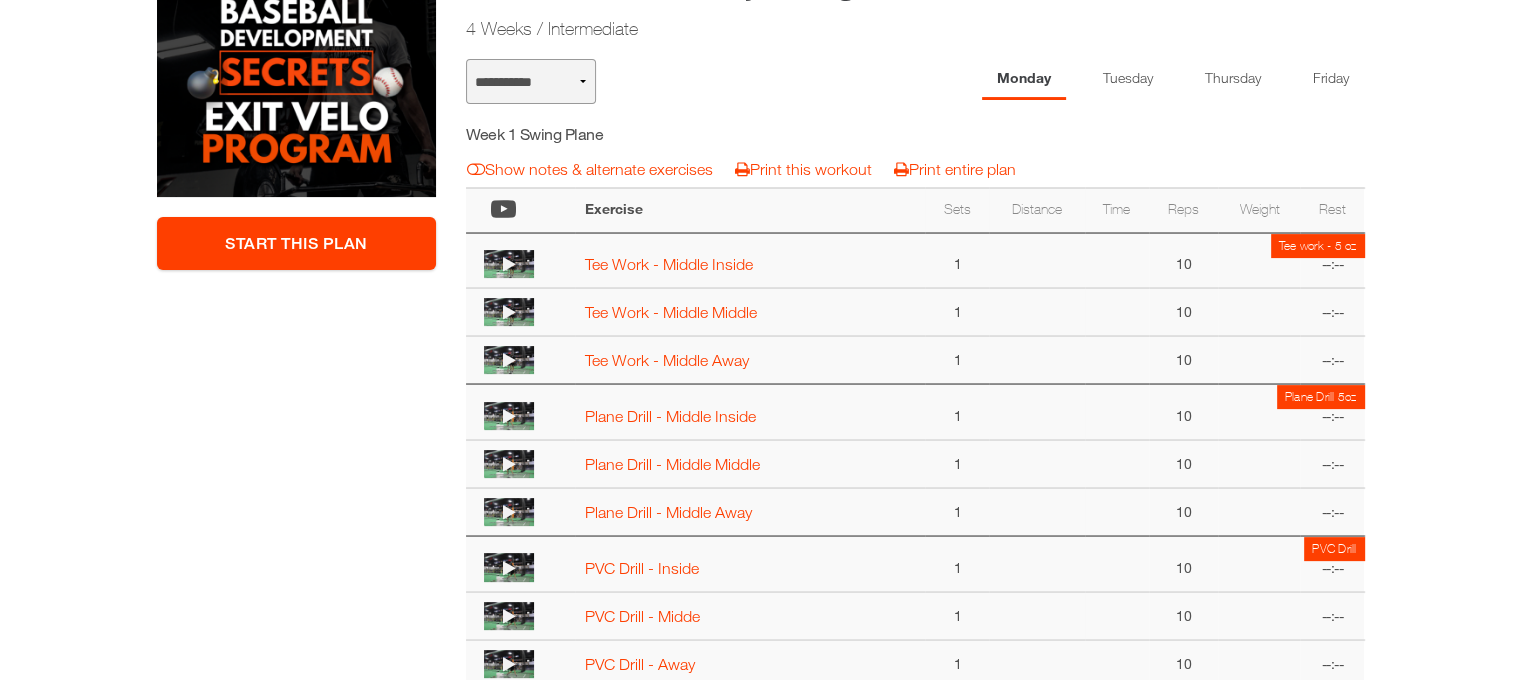 scroll, scrollTop: 332, scrollLeft: 0, axis: vertical 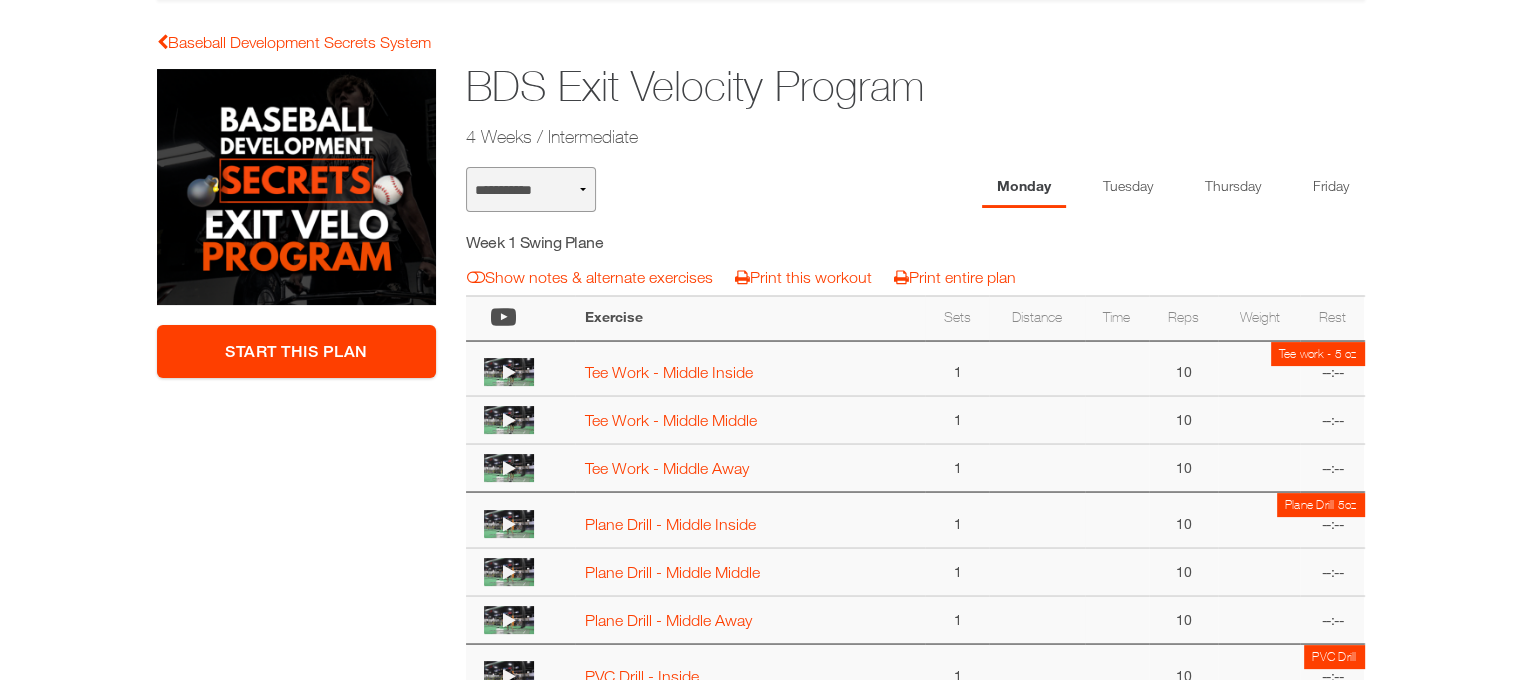 click on "**********" at bounding box center [531, 189] 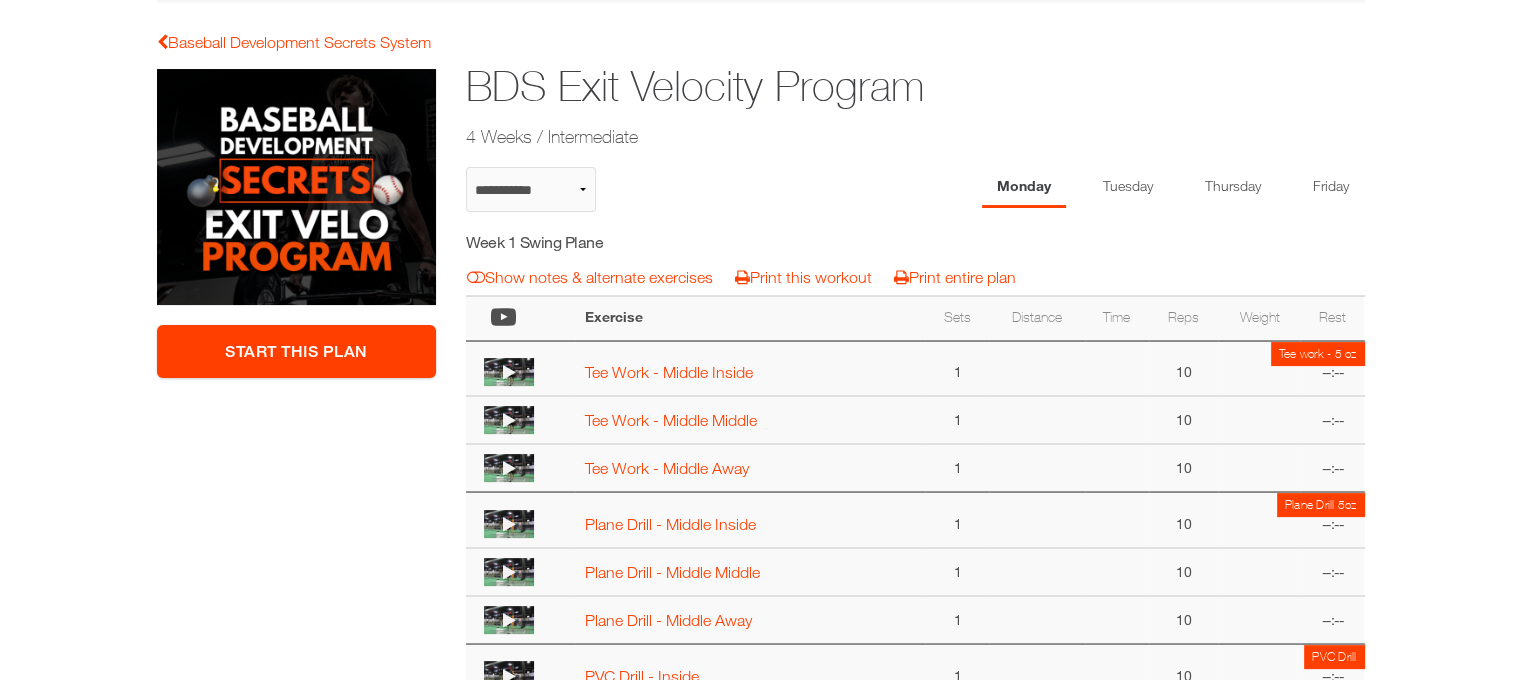 click on "**********" at bounding box center [605, 197] 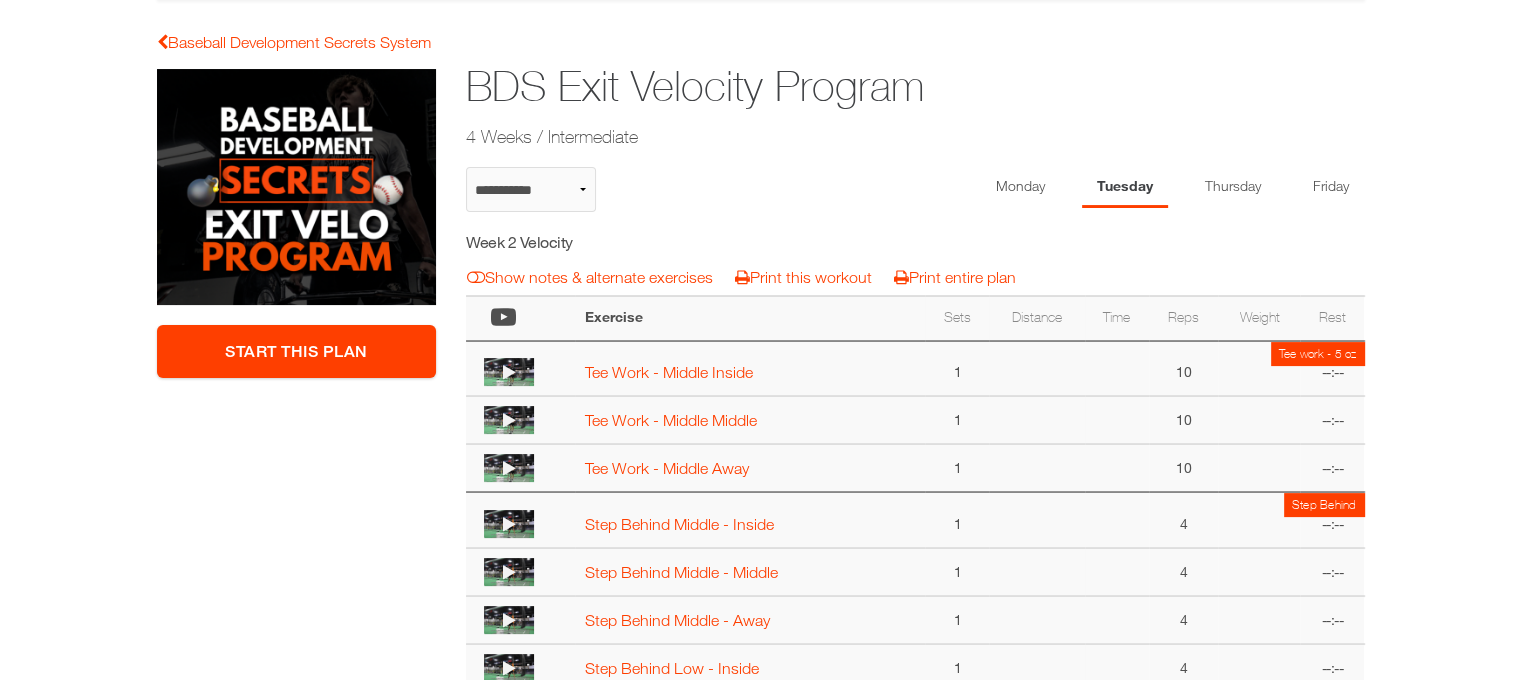 click on "4 Weeks / Intermediate" at bounding box center (838, 136) 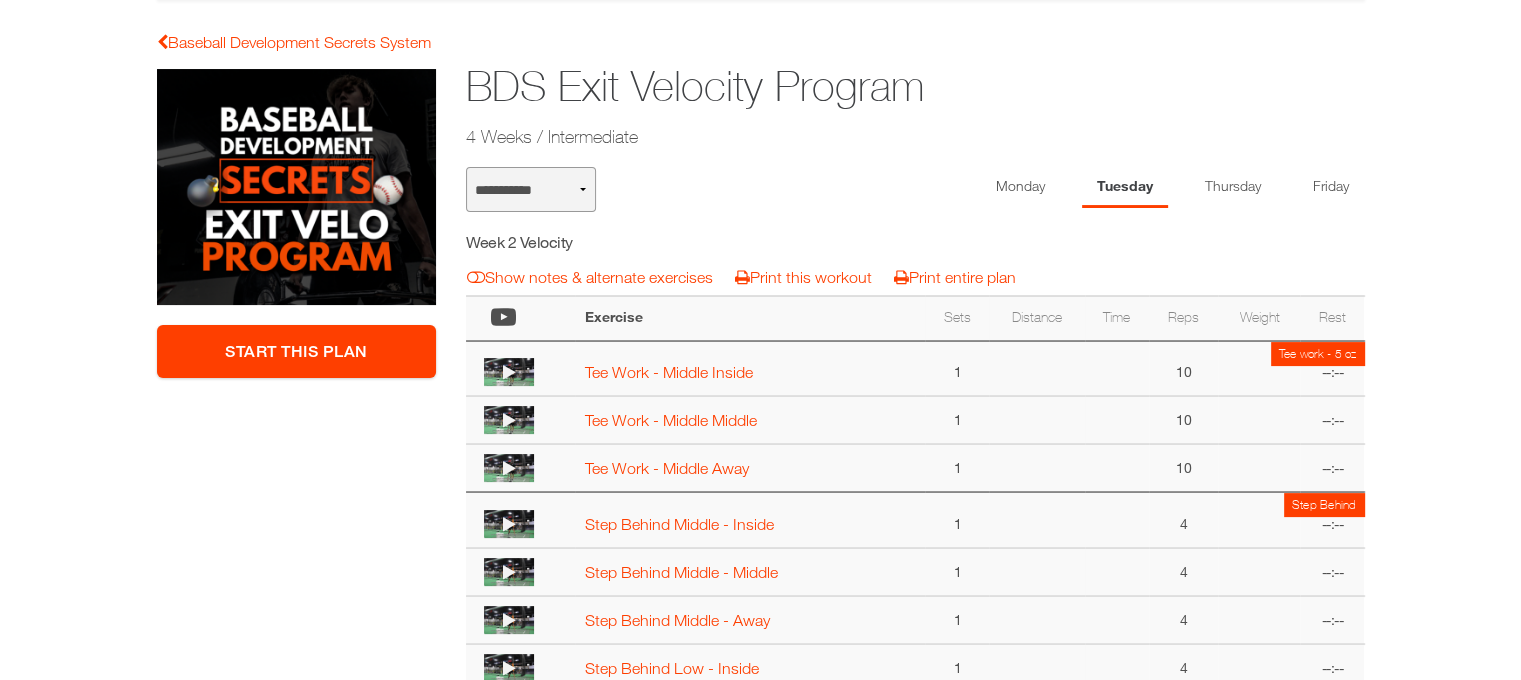 click on "**********" at bounding box center [531, 189] 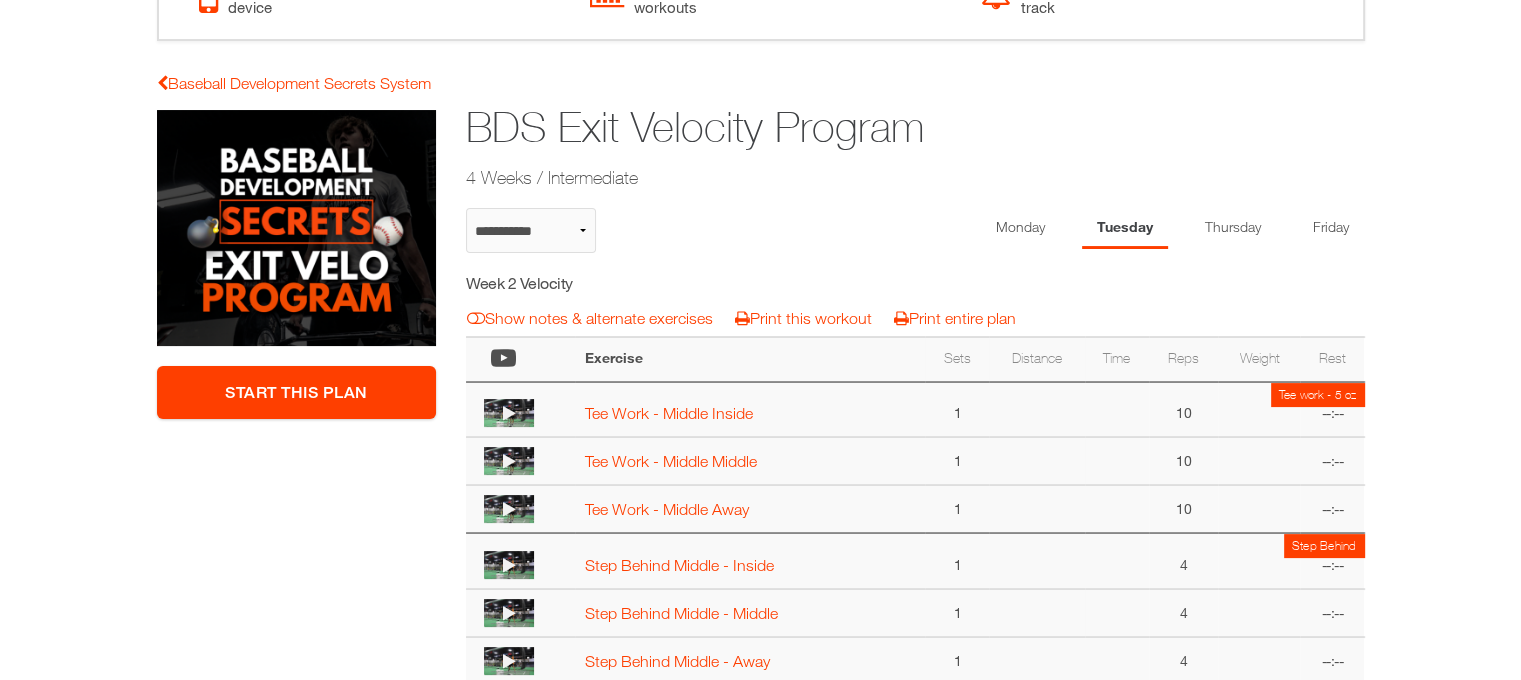click on "**********" at bounding box center [605, 238] 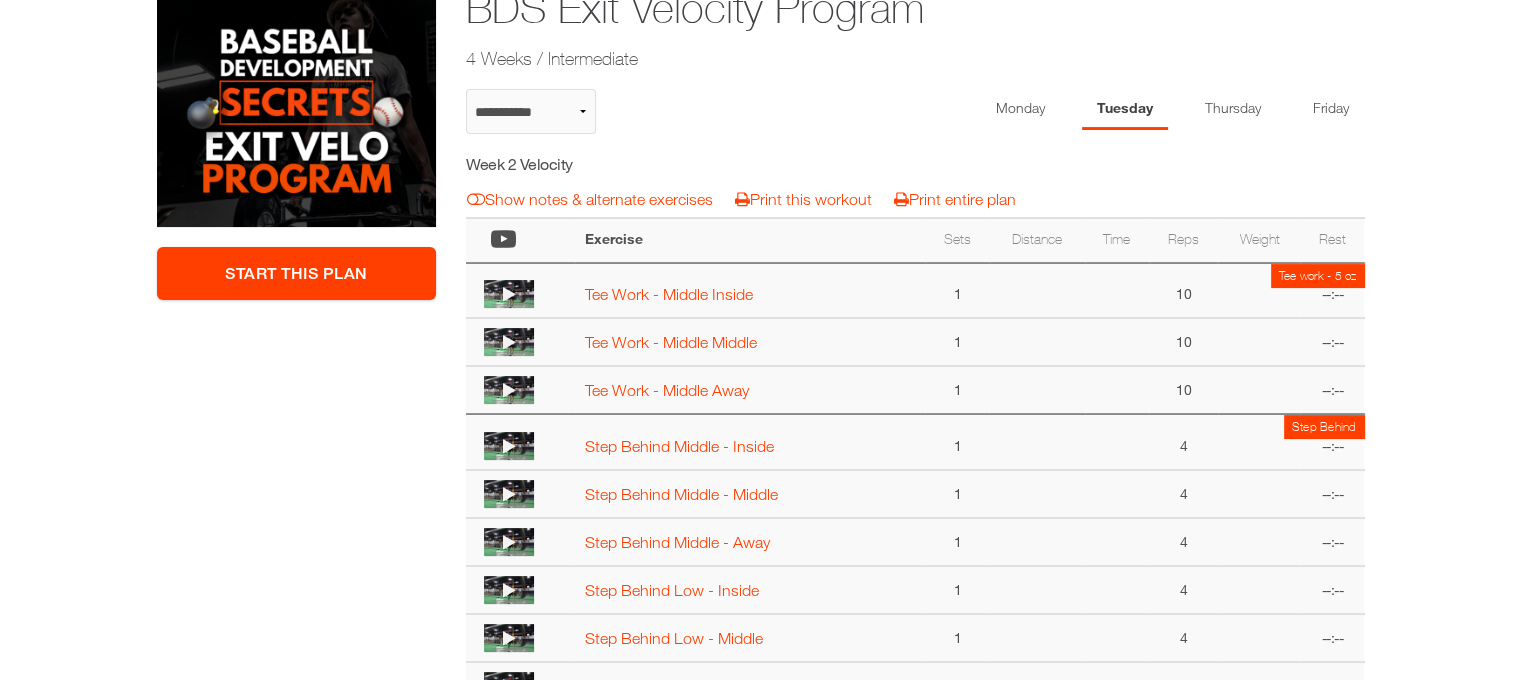 scroll, scrollTop: 1203, scrollLeft: 0, axis: vertical 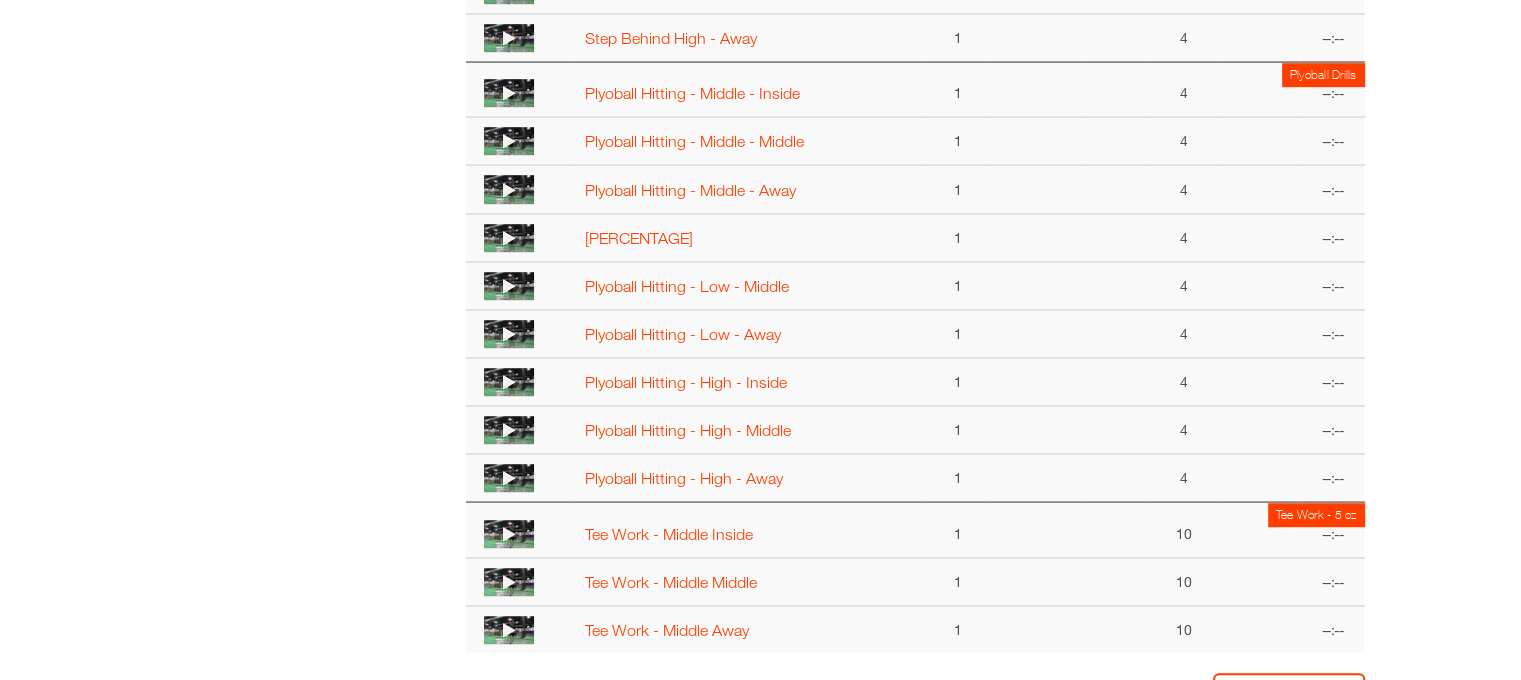 click on "Thursday" at bounding box center [1230, -684] 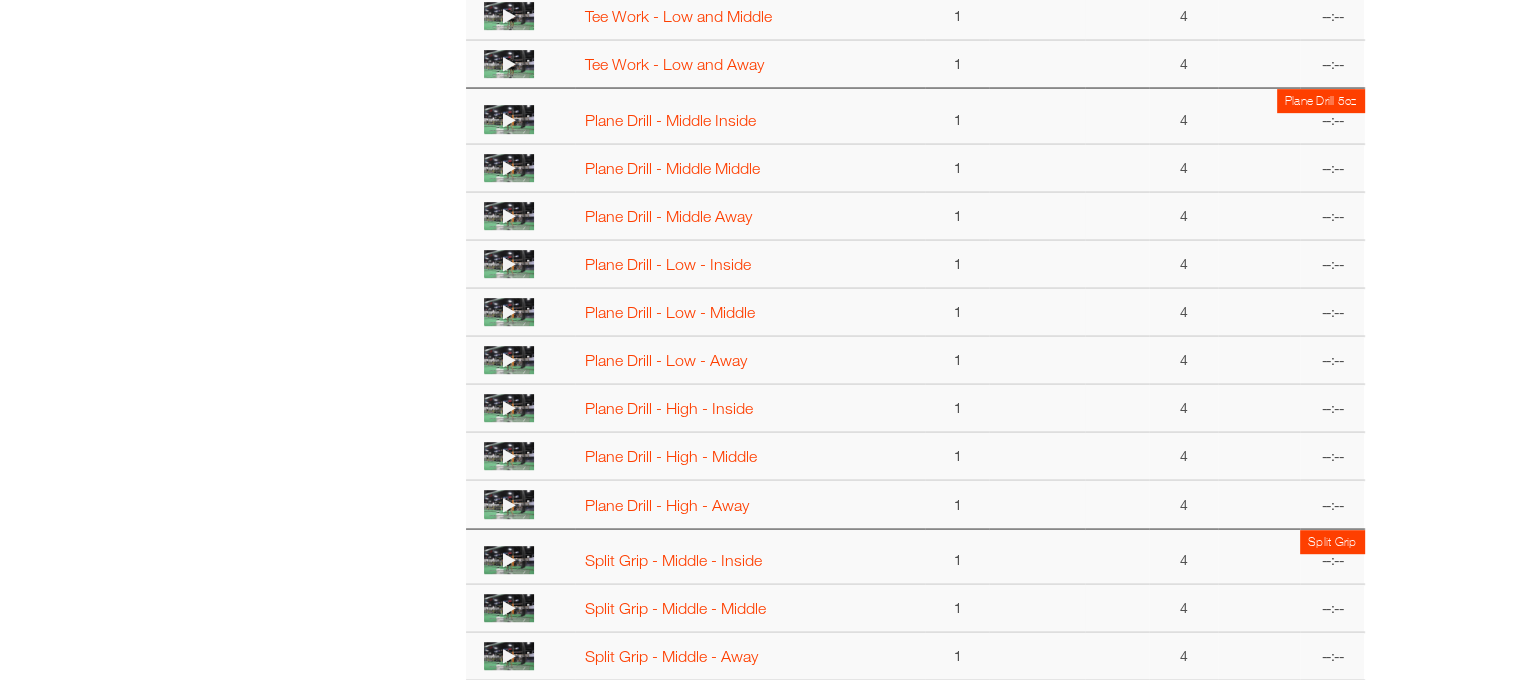 scroll, scrollTop: 2125, scrollLeft: 0, axis: vertical 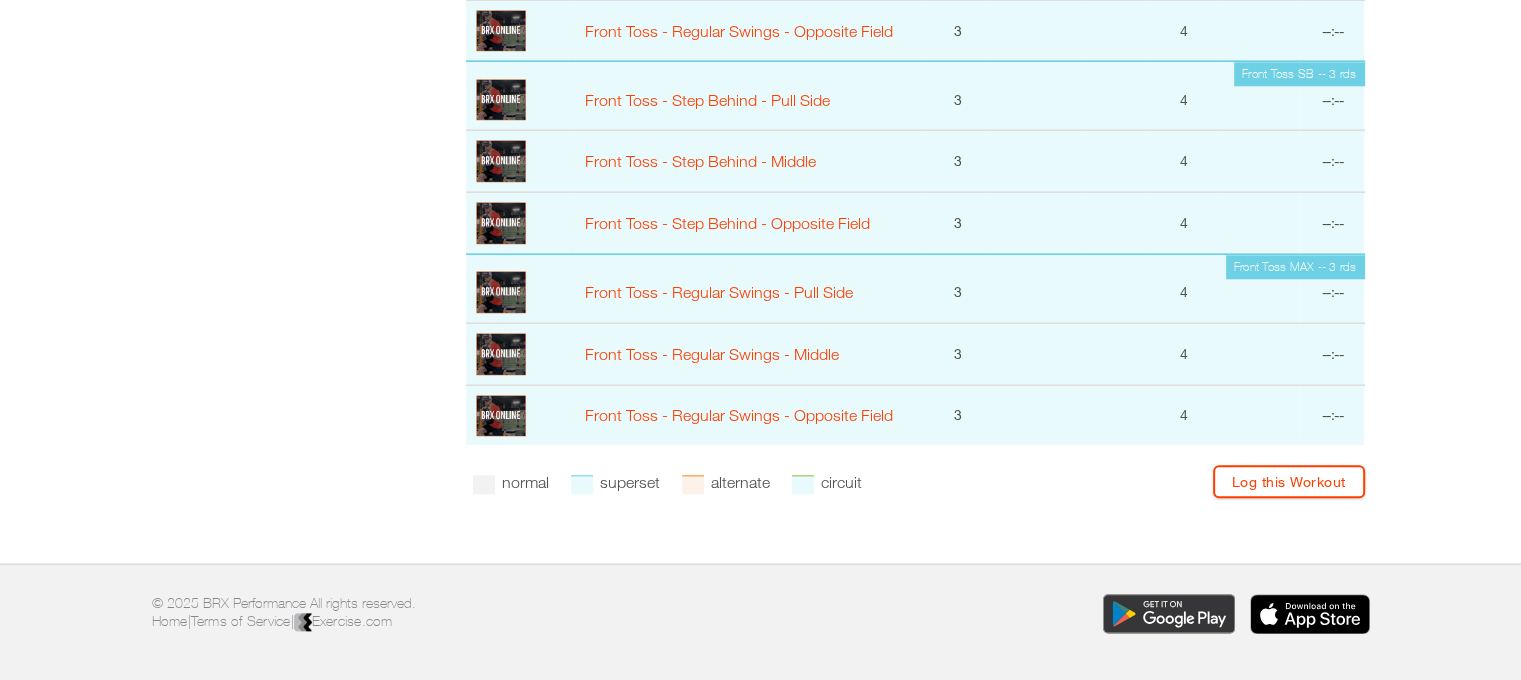 click on "© 2025 BRX Performance All rights reserved.
Home  |  Terms of Service
|    Exercise.com" at bounding box center (761, 663) 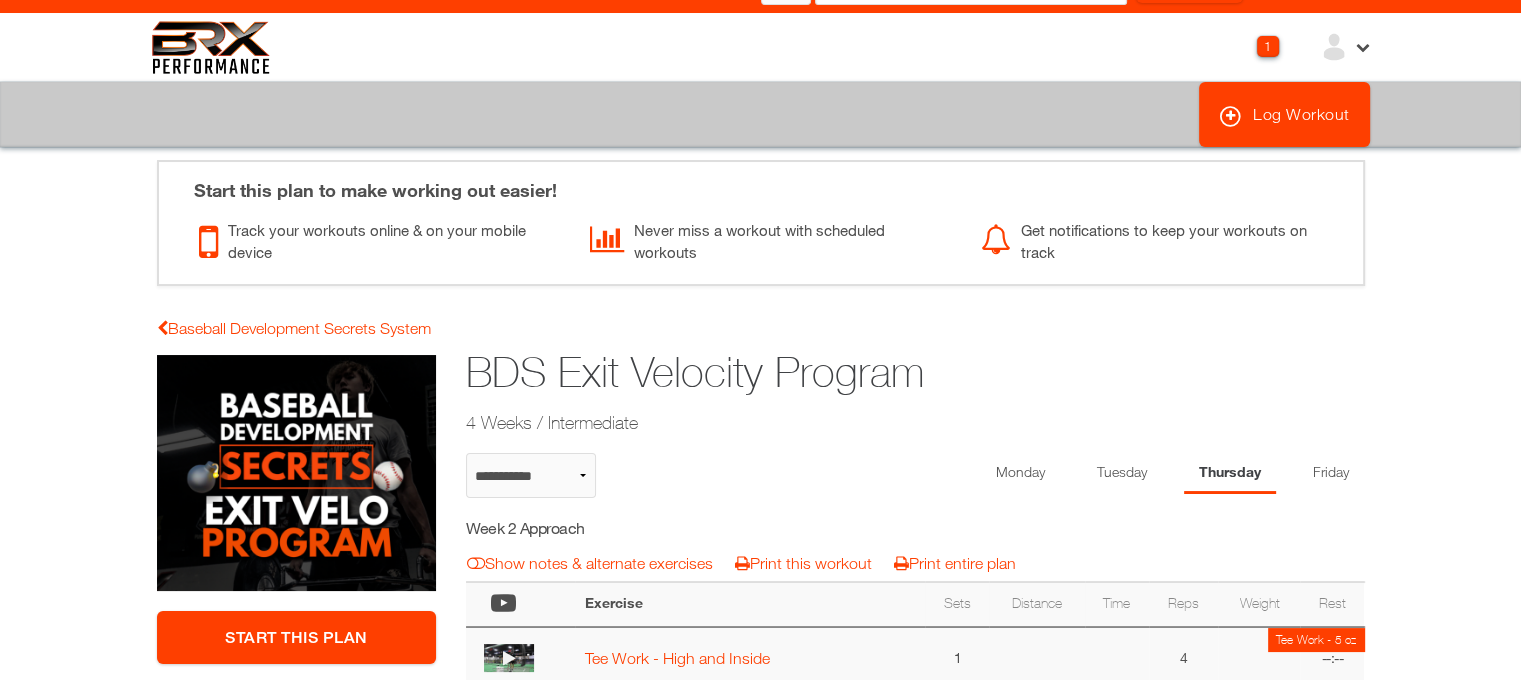 scroll, scrollTop: 45, scrollLeft: 0, axis: vertical 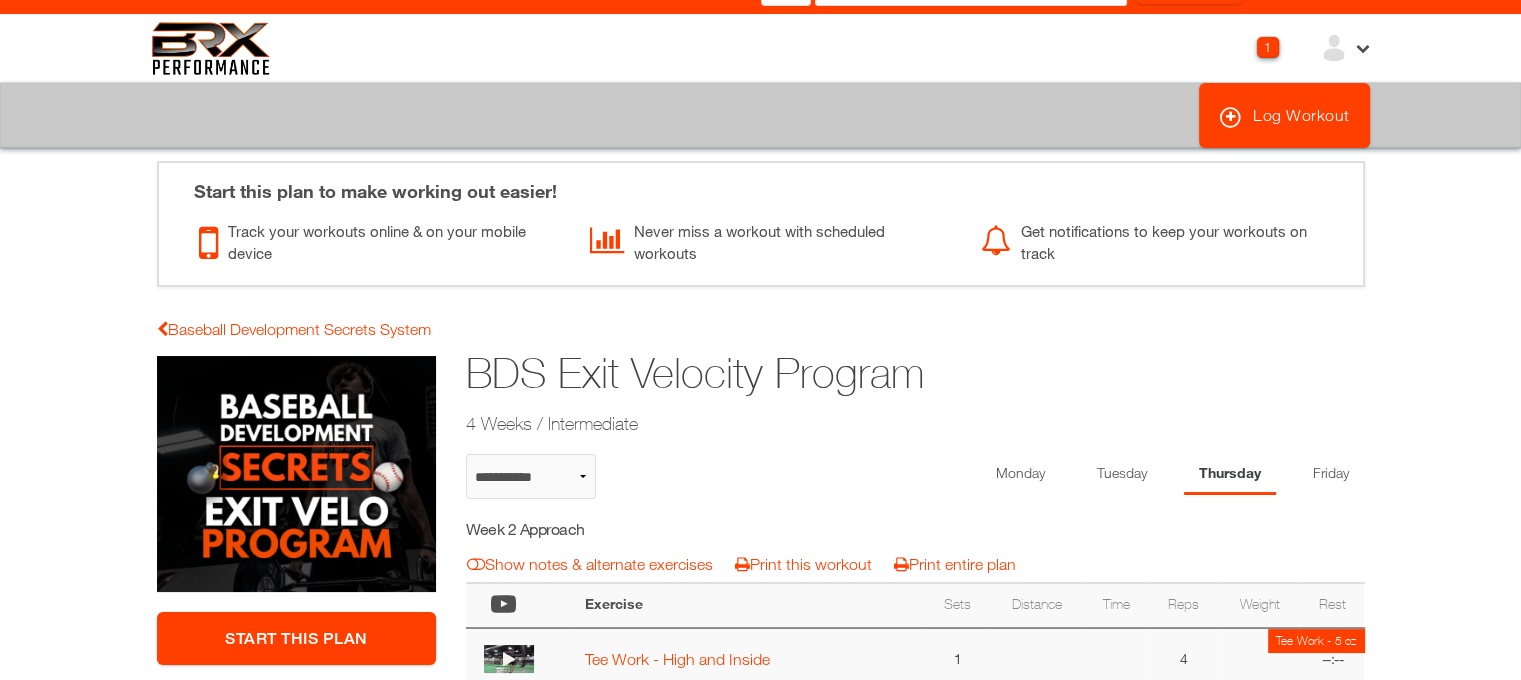 select on "**********" 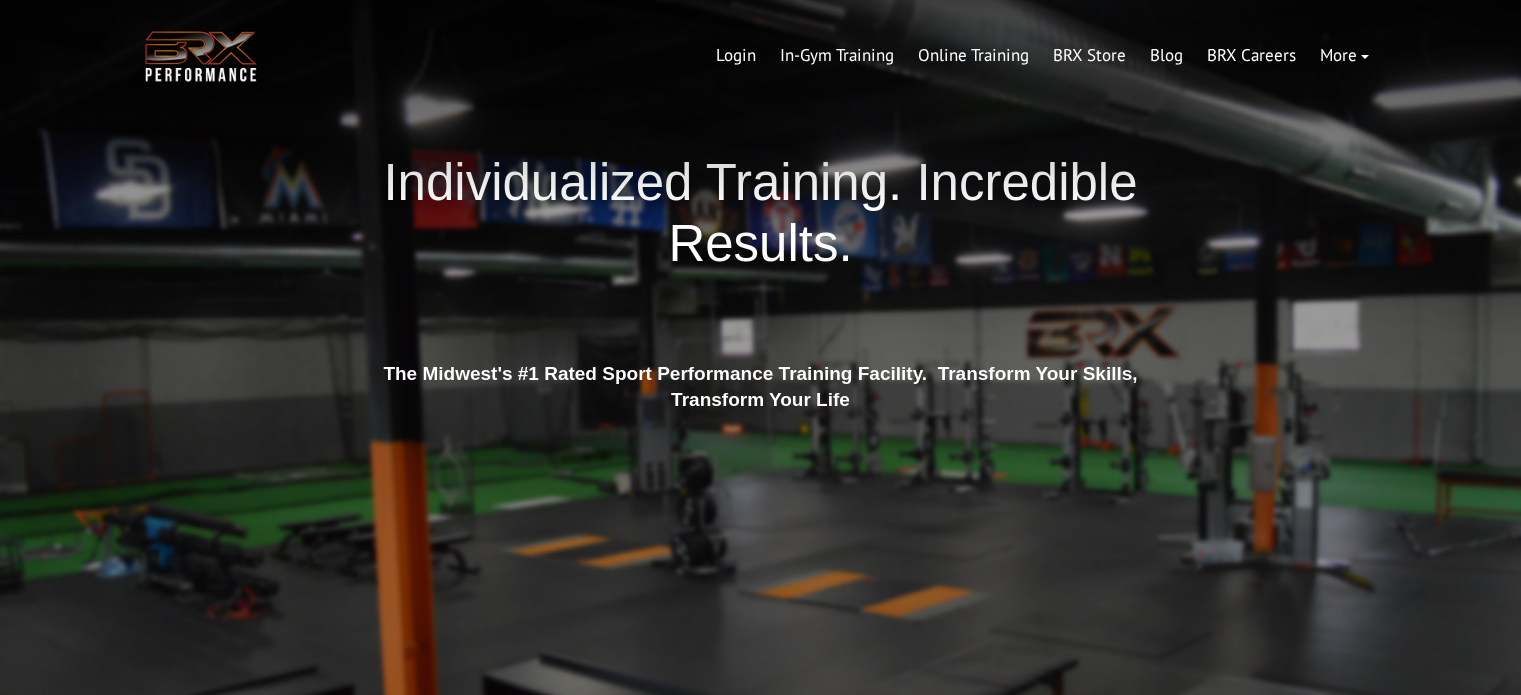 scroll, scrollTop: 0, scrollLeft: 0, axis: both 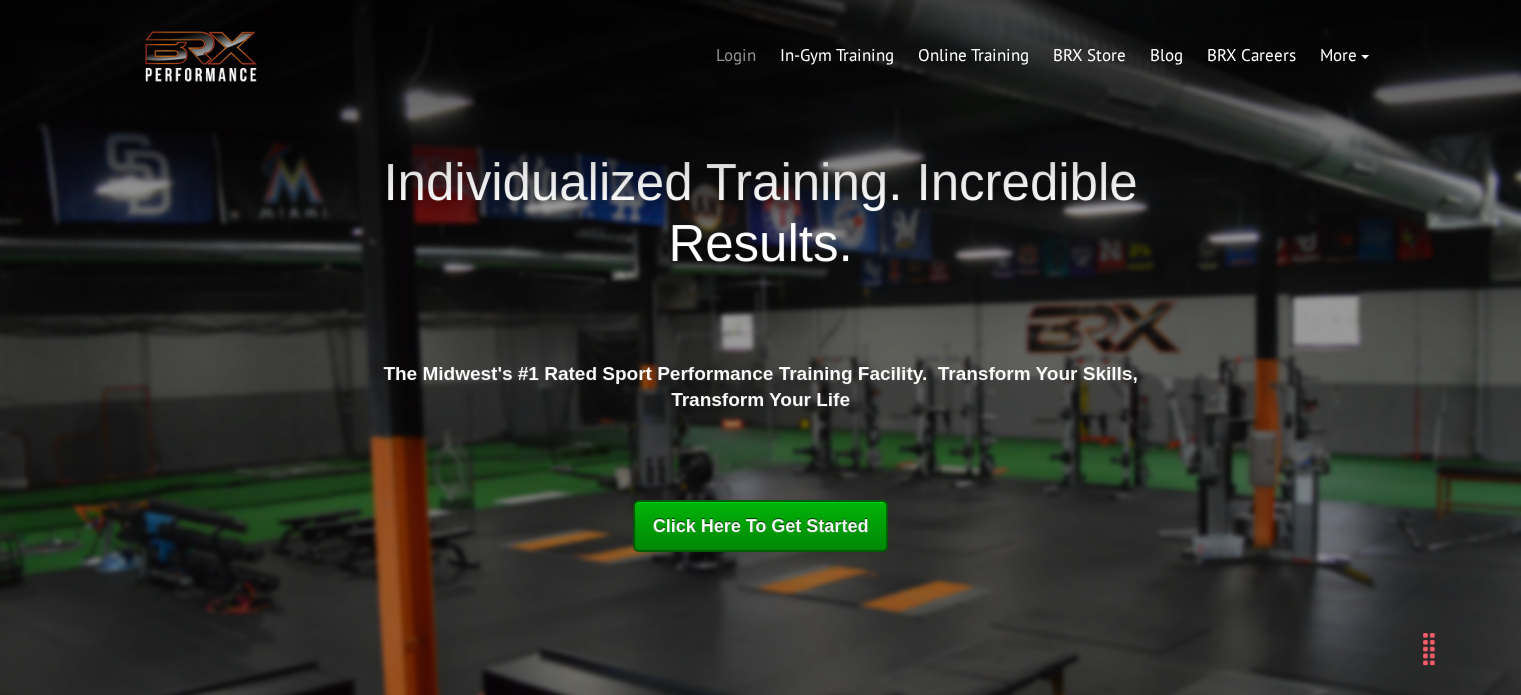 click on "Login" at bounding box center (736, 56) 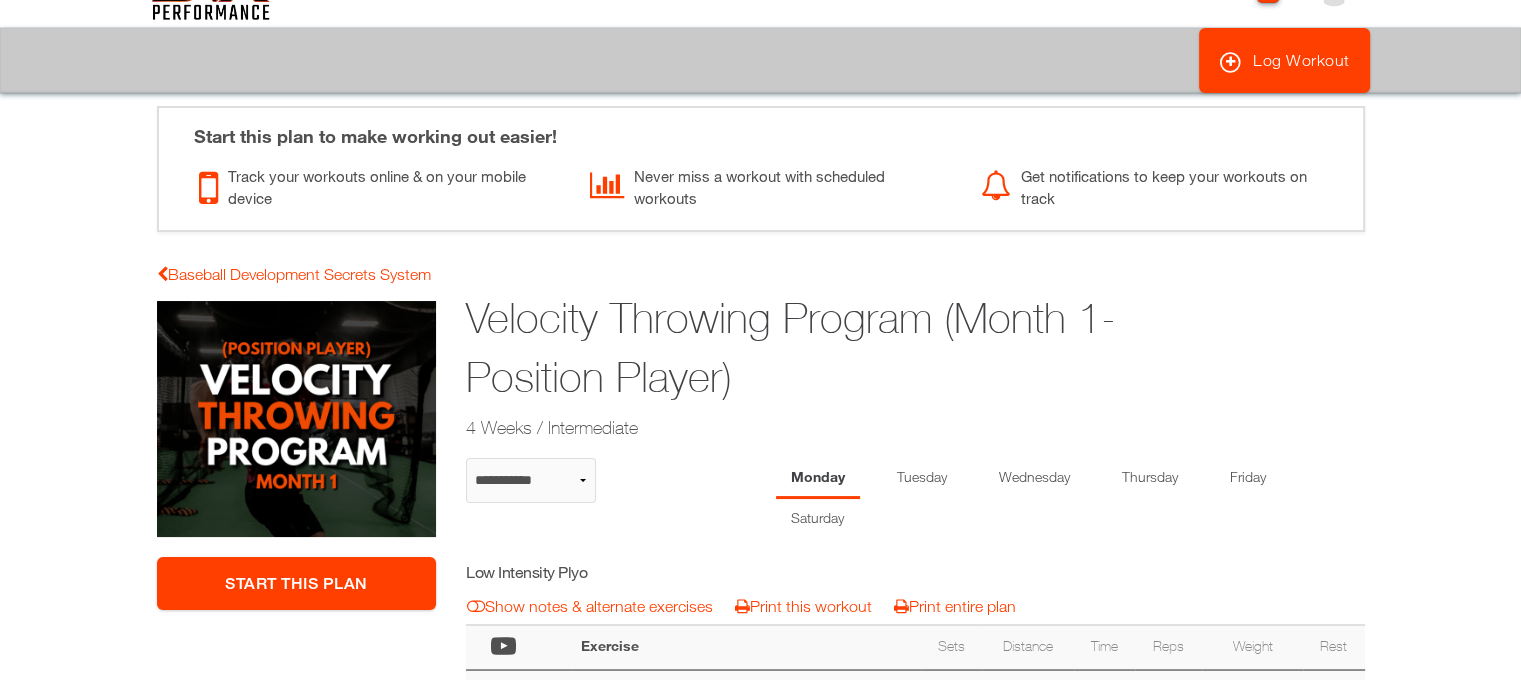 scroll, scrollTop: 184, scrollLeft: 0, axis: vertical 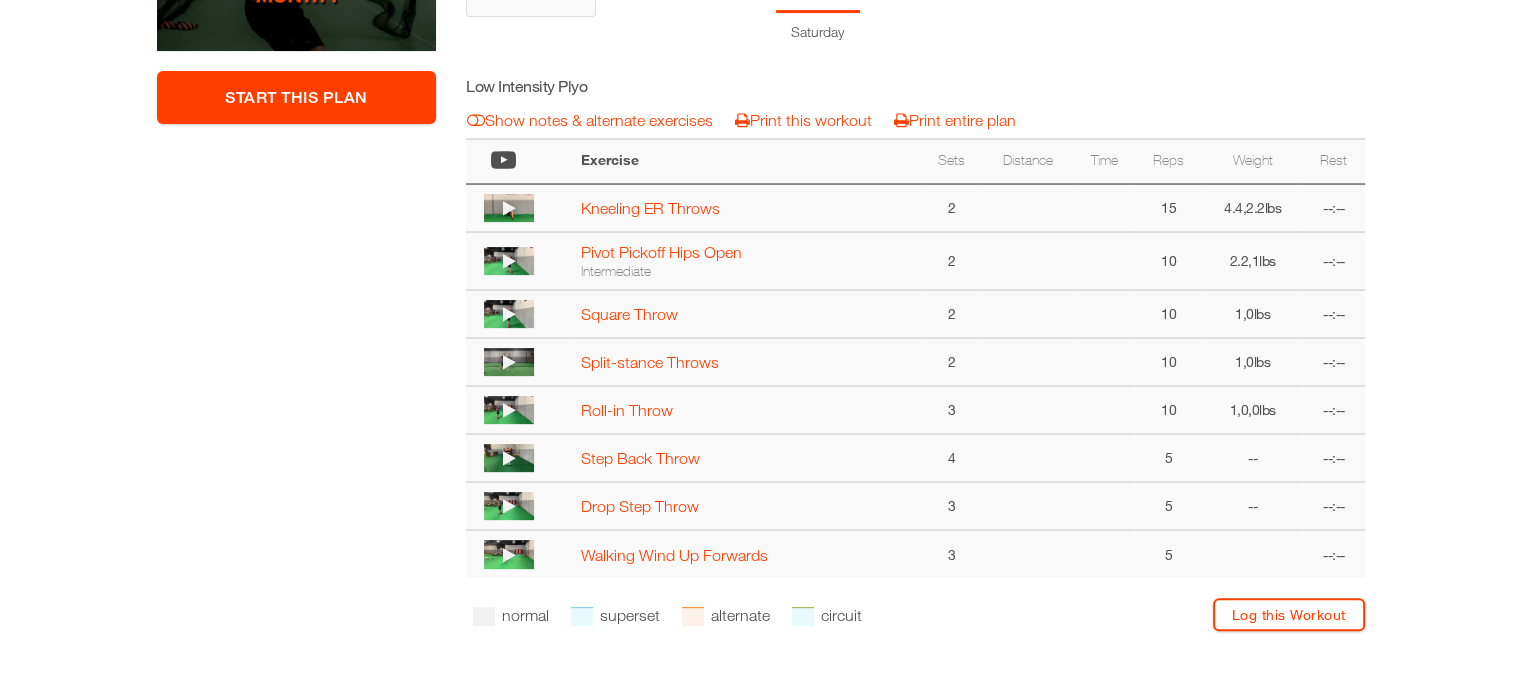 select on "**********" 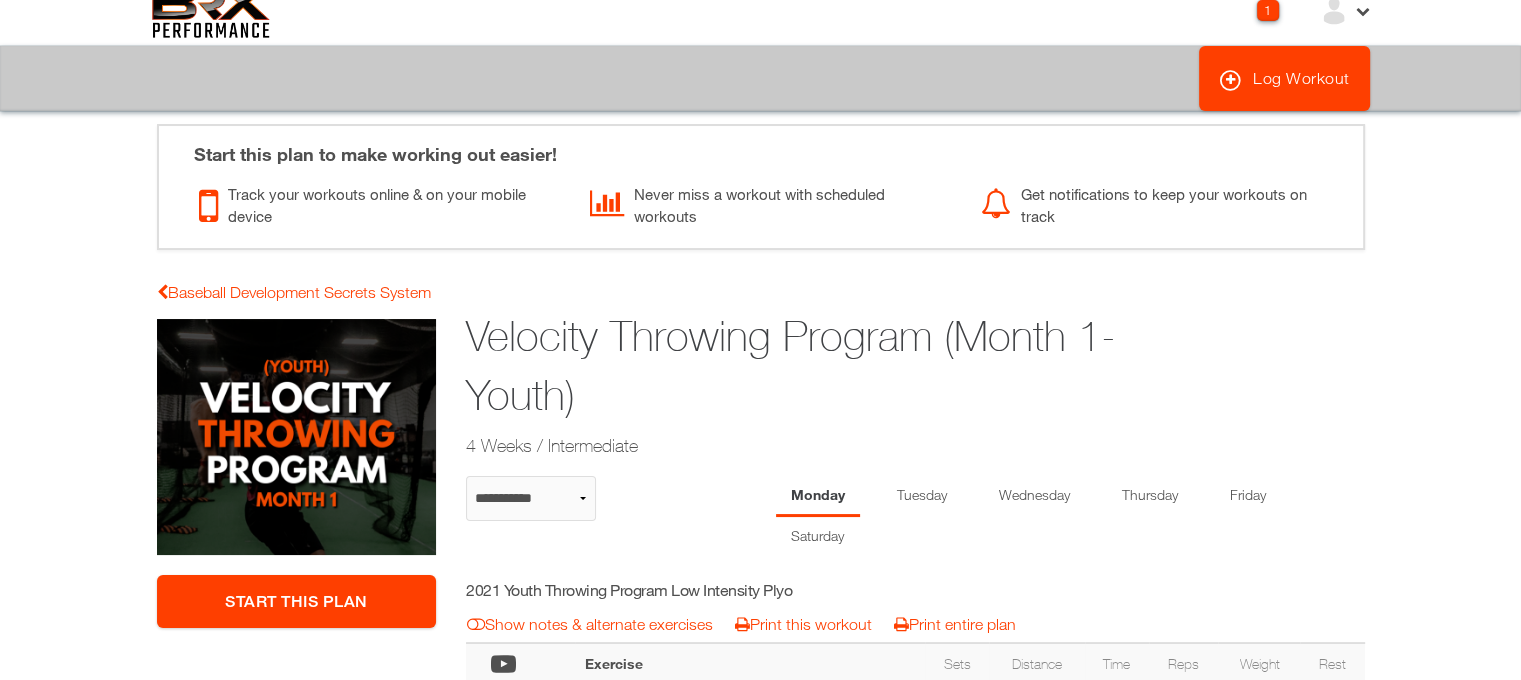 scroll, scrollTop: 168, scrollLeft: 0, axis: vertical 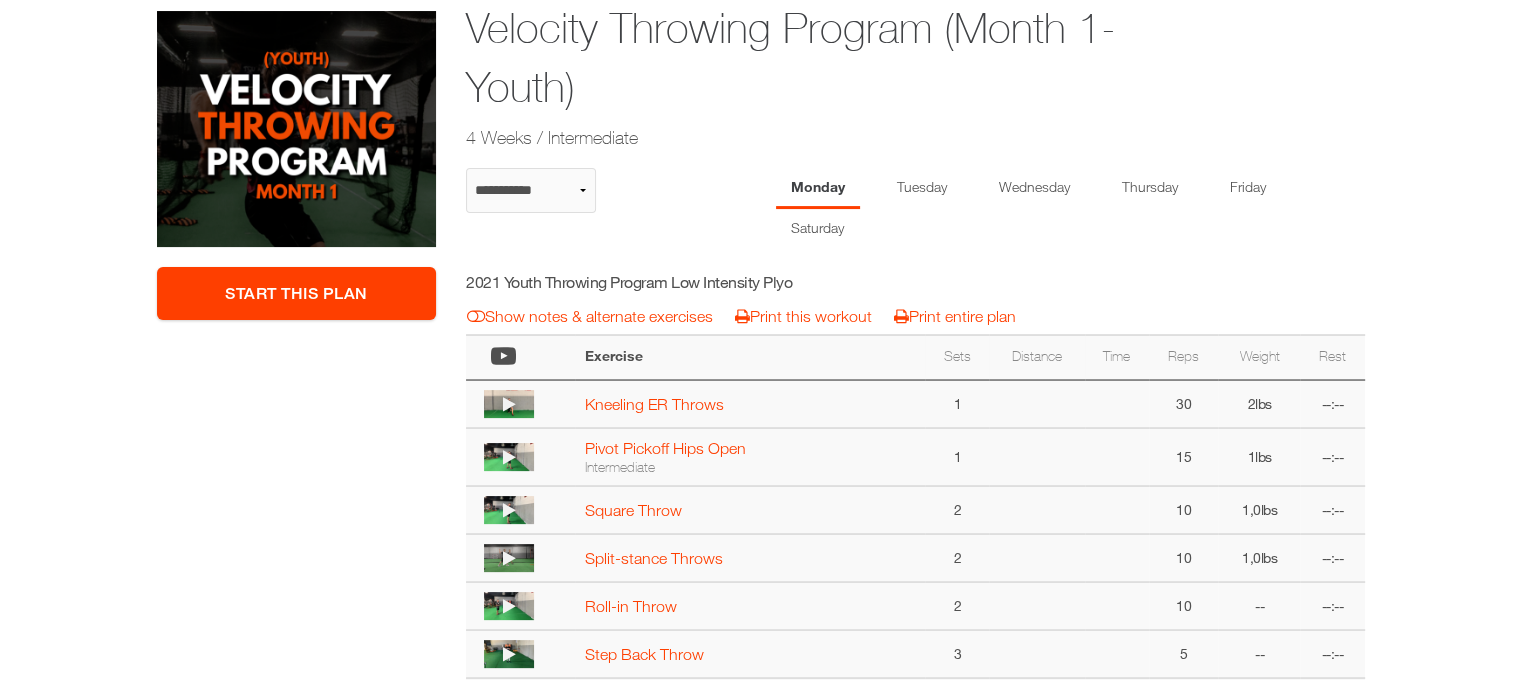 click at bounding box center [509, 404] 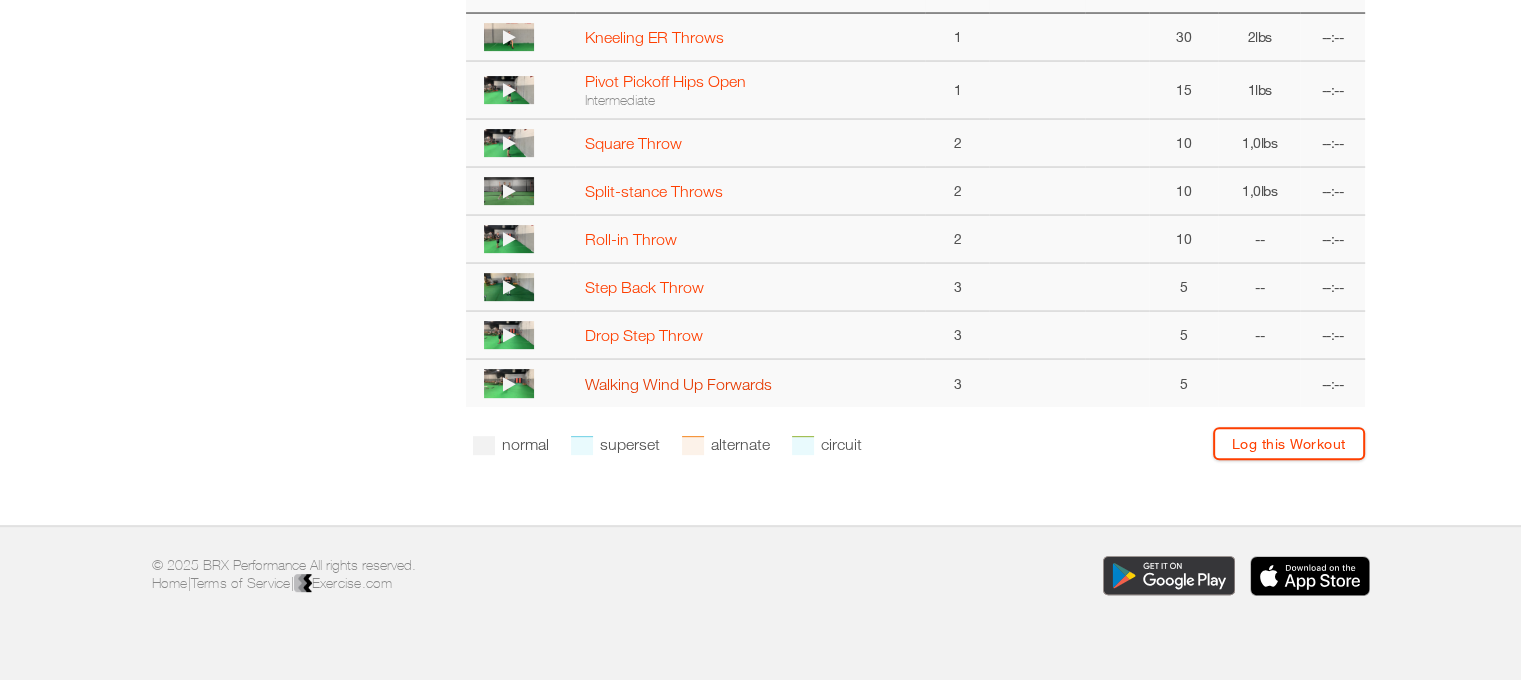scroll, scrollTop: 744, scrollLeft: 0, axis: vertical 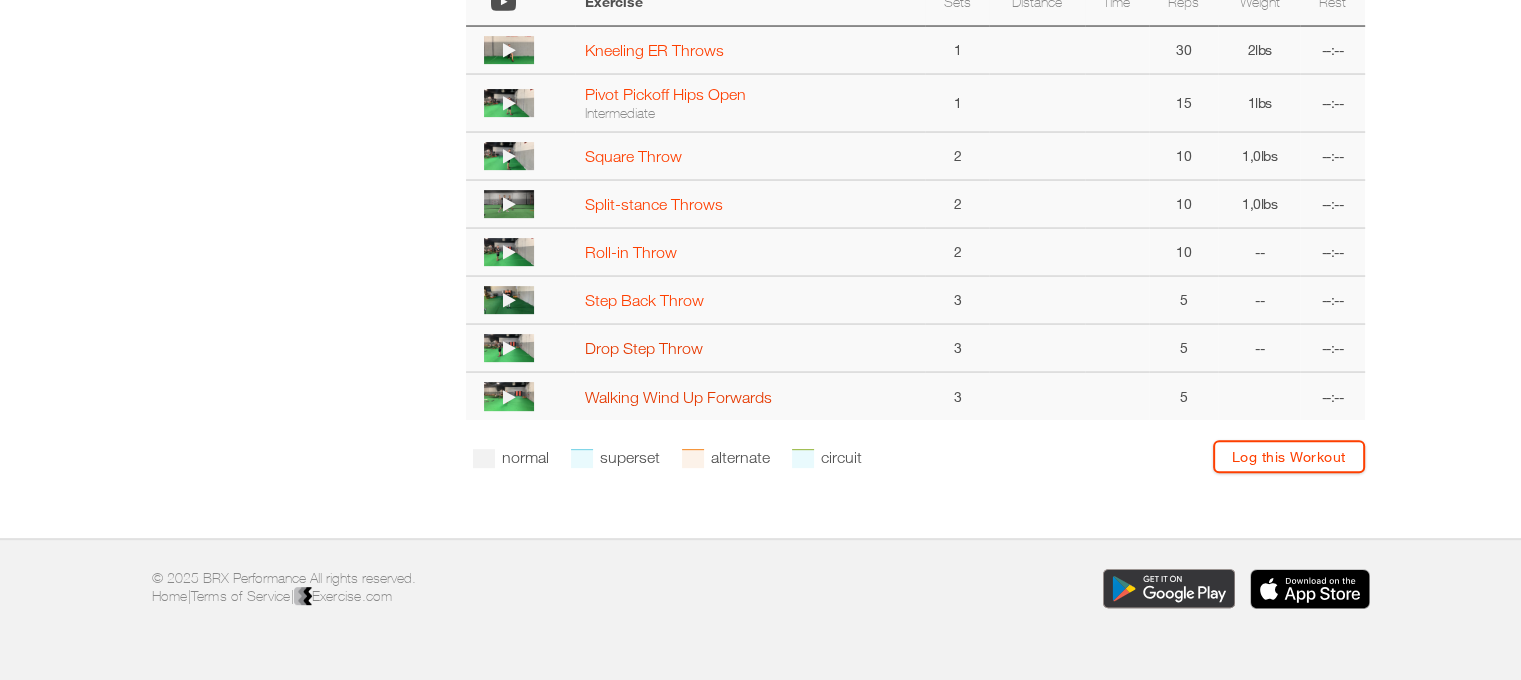 click on "Drop Step Throw" at bounding box center [644, 348] 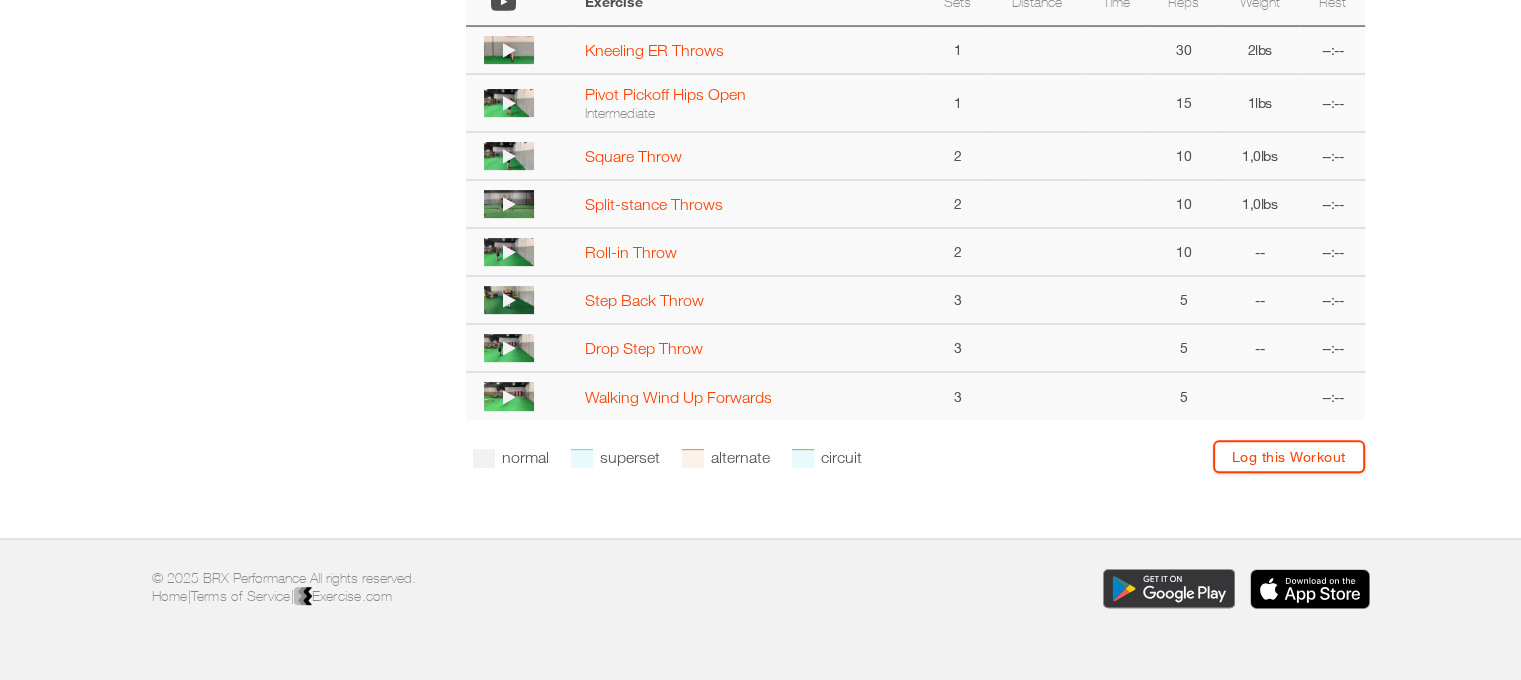 click at bounding box center (509, 348) 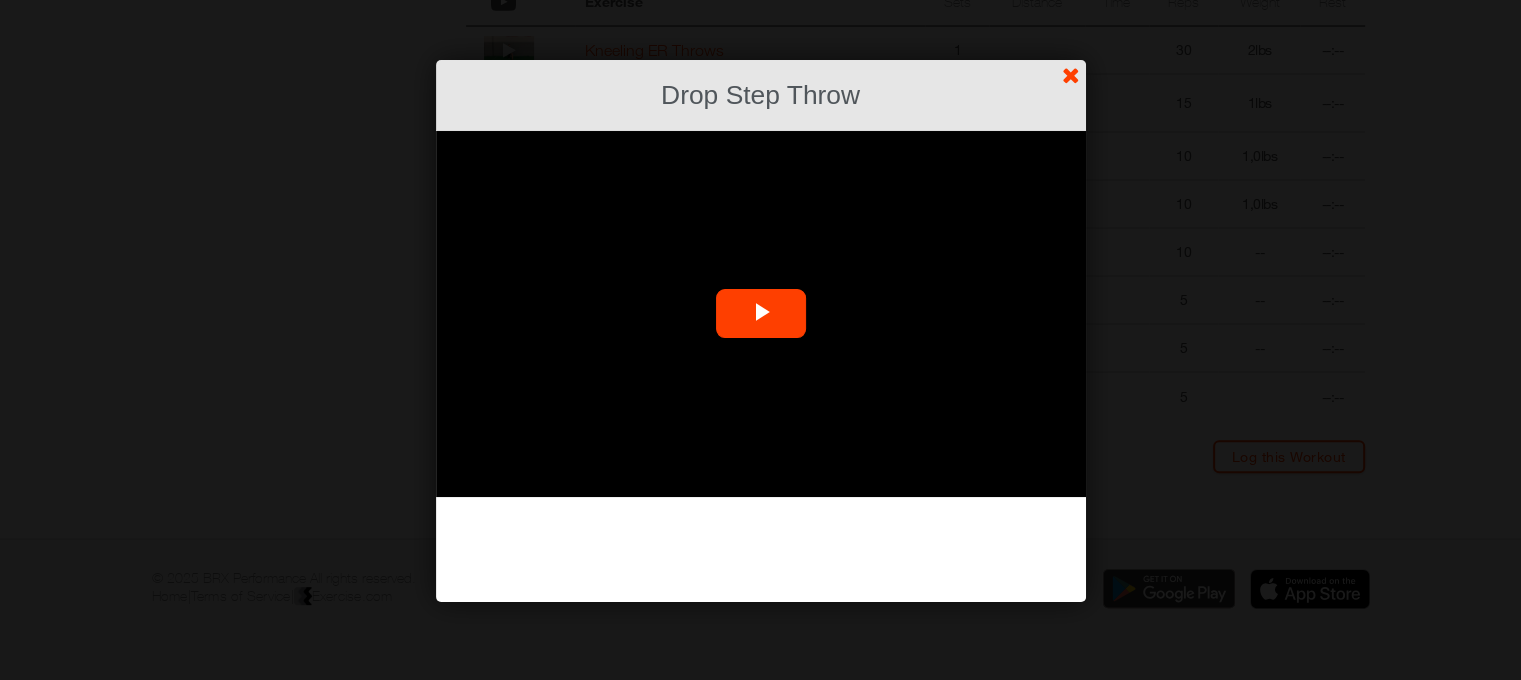 click at bounding box center (761, 314) 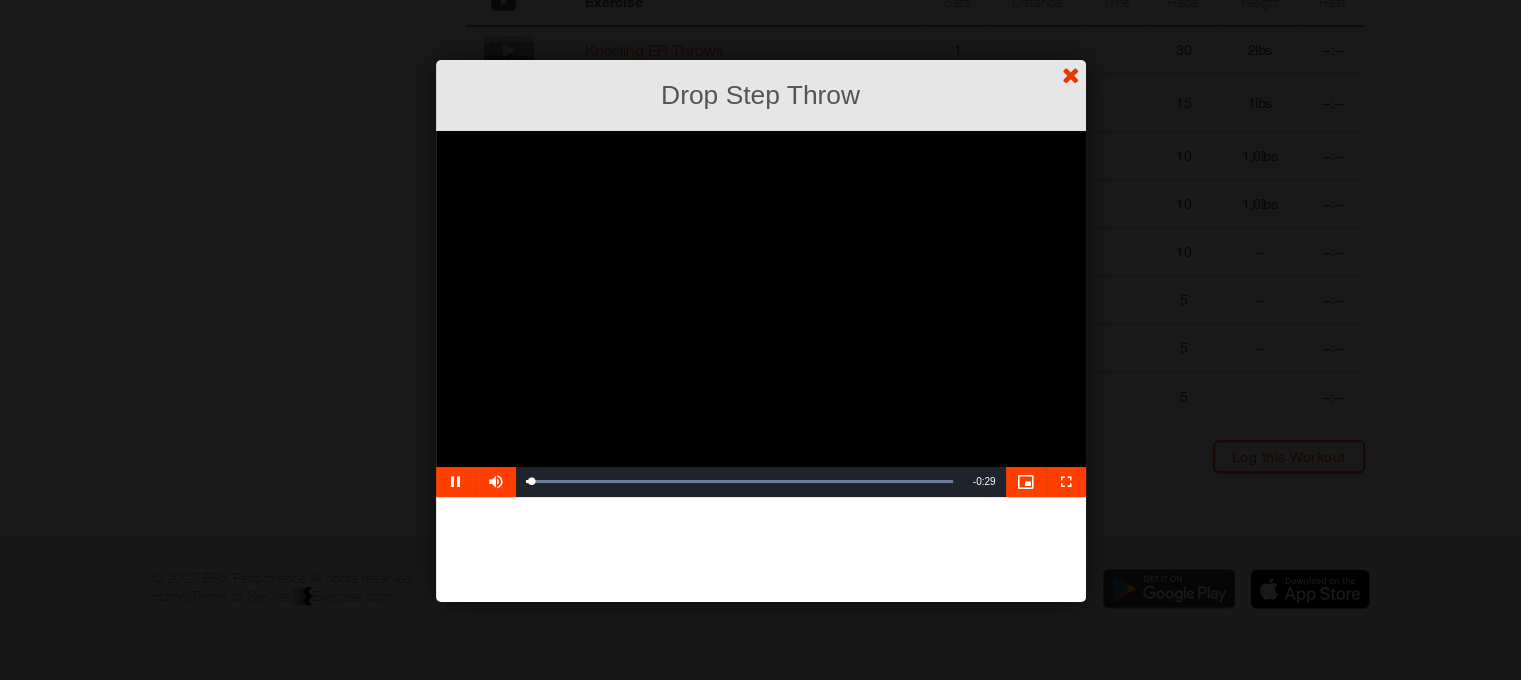 select on "**********" 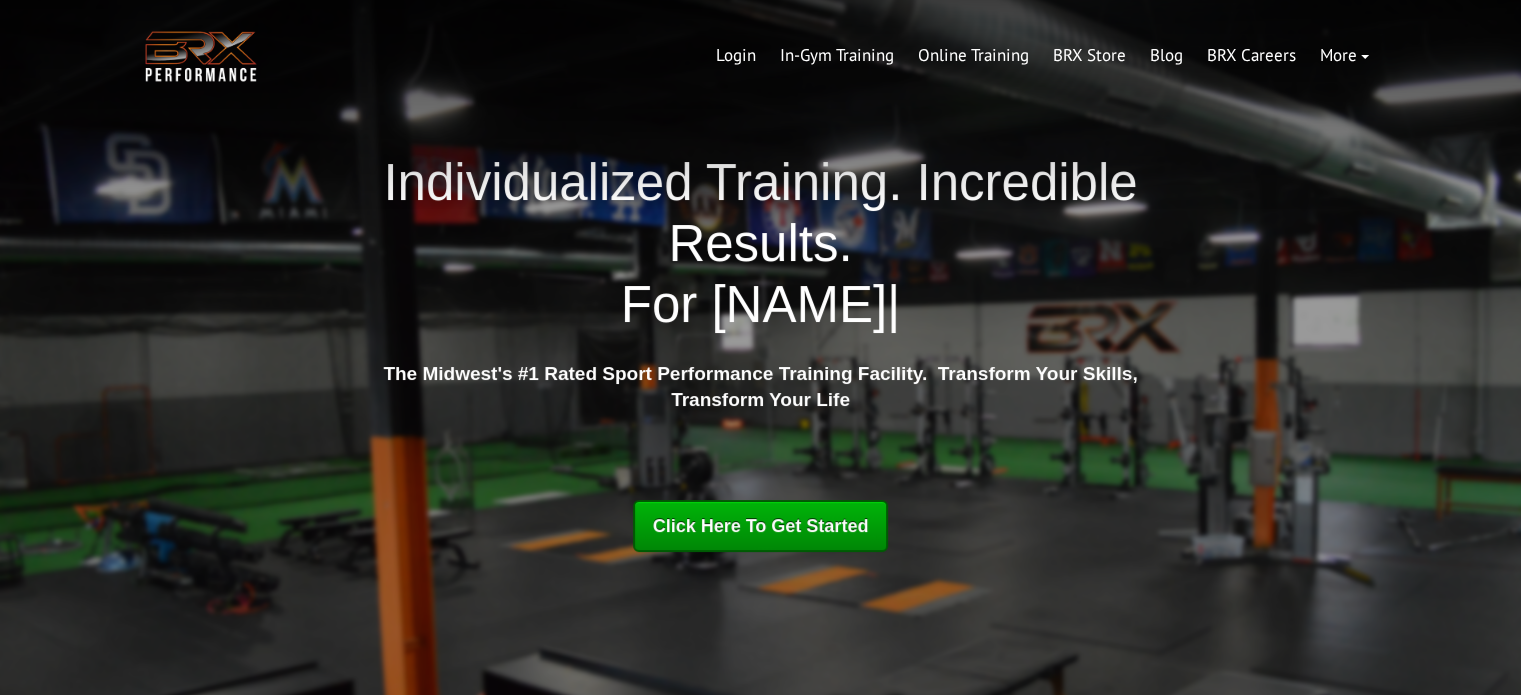 scroll, scrollTop: 0, scrollLeft: 0, axis: both 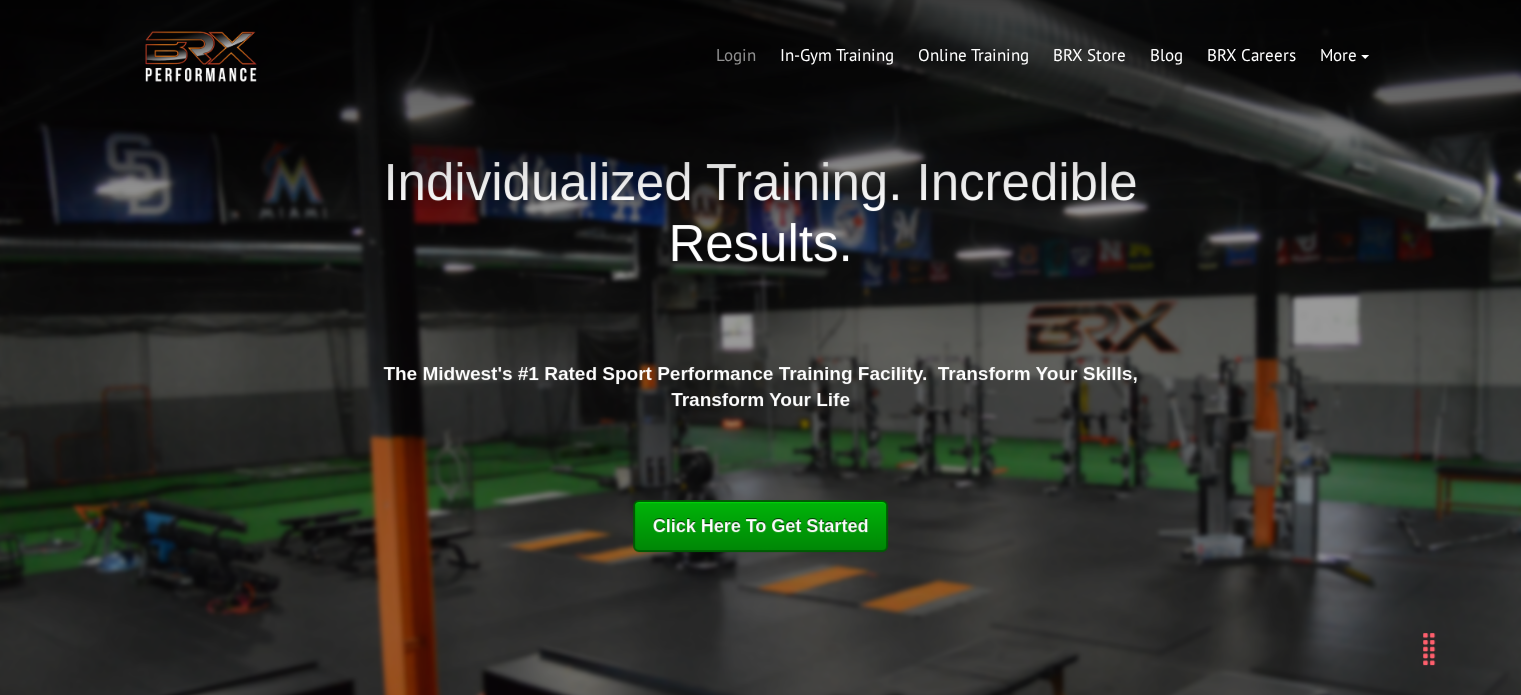 click on "Login" at bounding box center (736, 56) 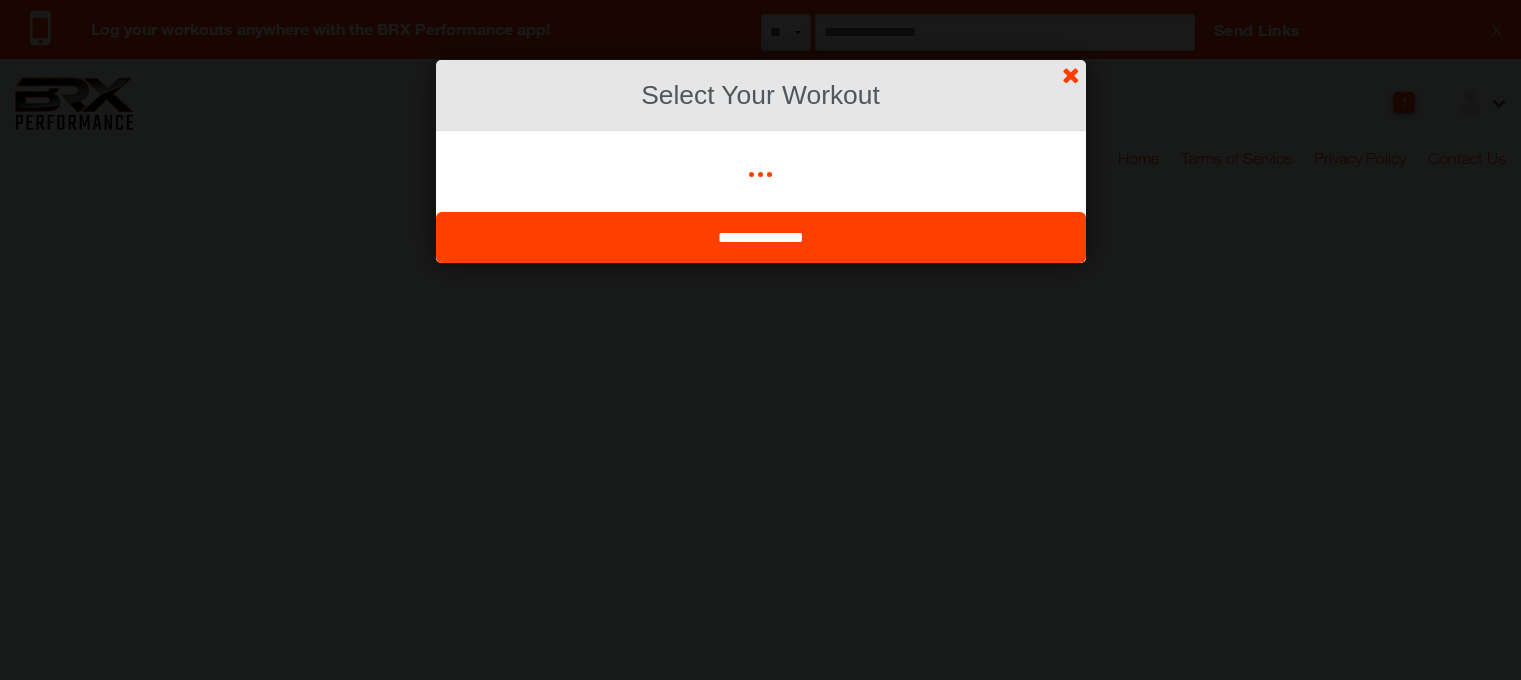 scroll, scrollTop: 0, scrollLeft: 0, axis: both 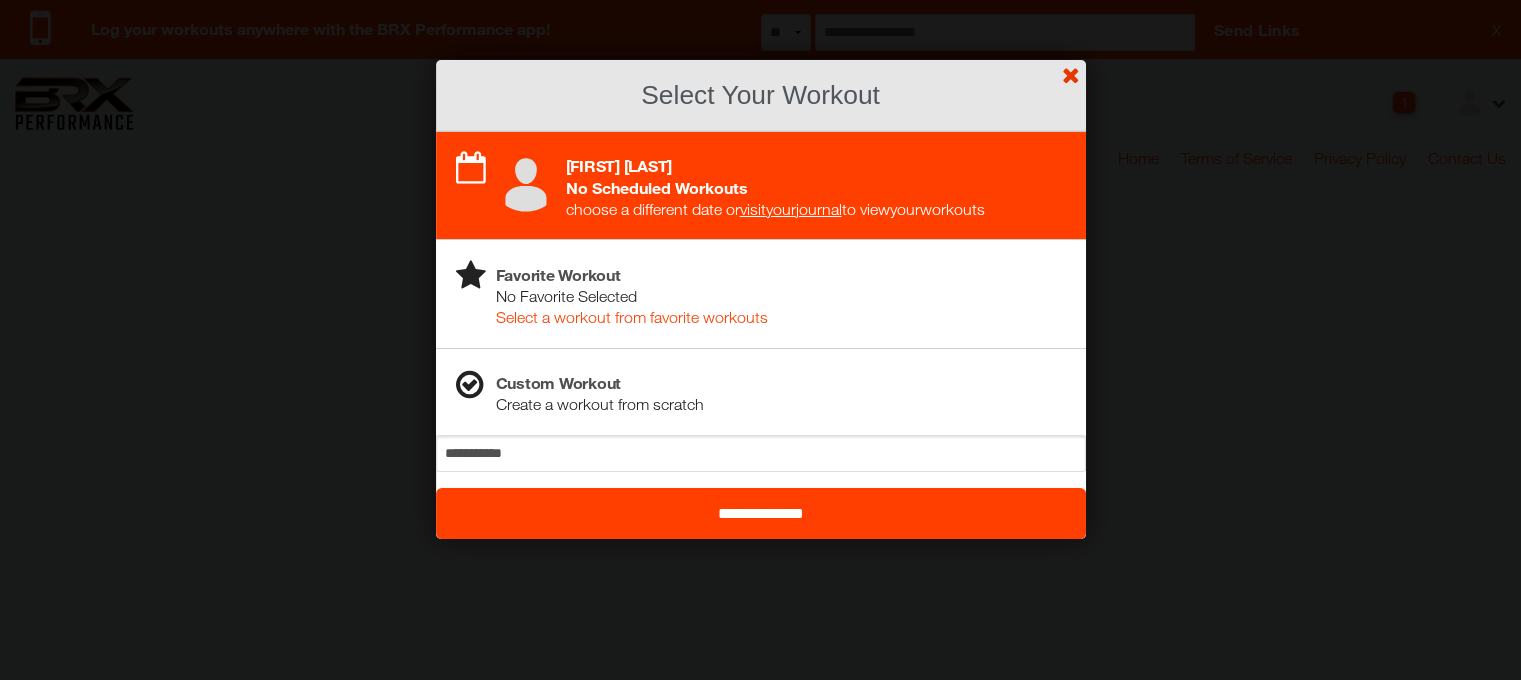 click on "?" at bounding box center (760, -1) 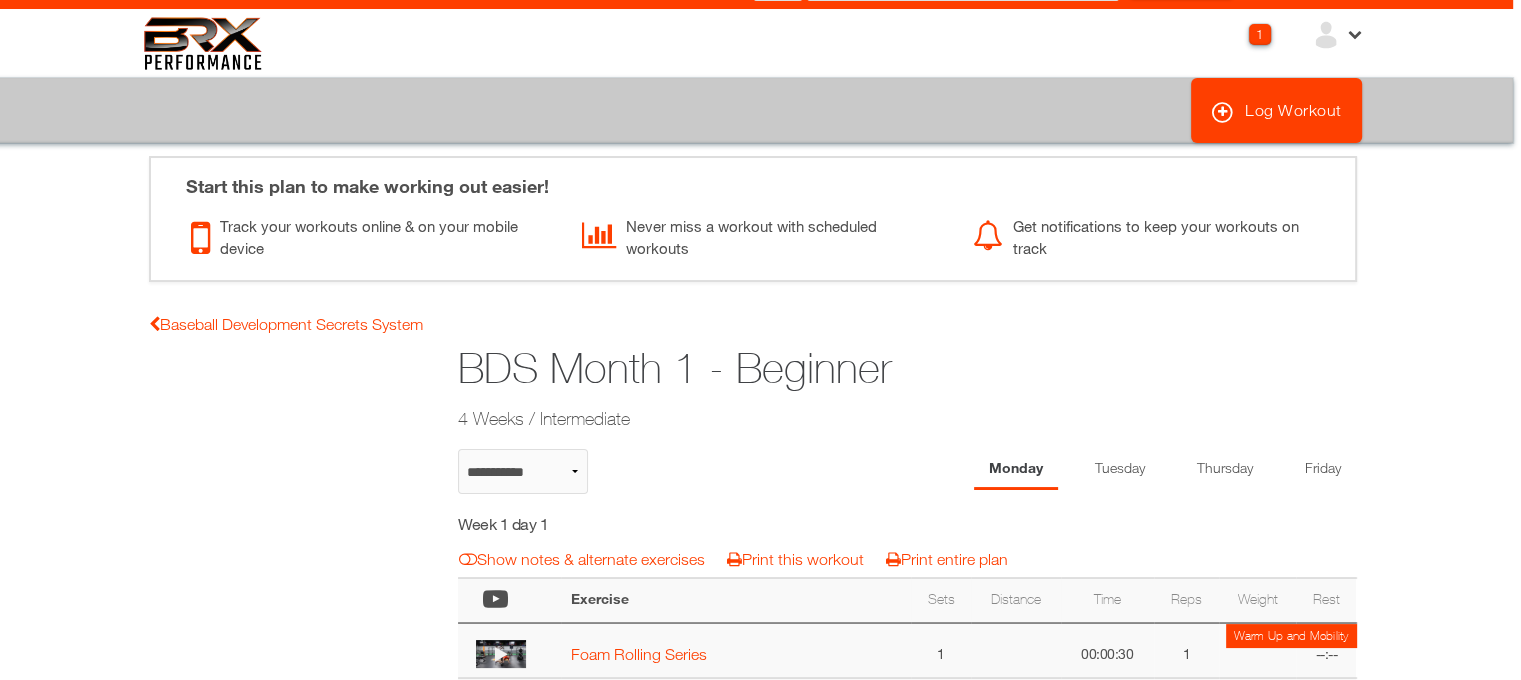 scroll, scrollTop: 178, scrollLeft: 18, axis: both 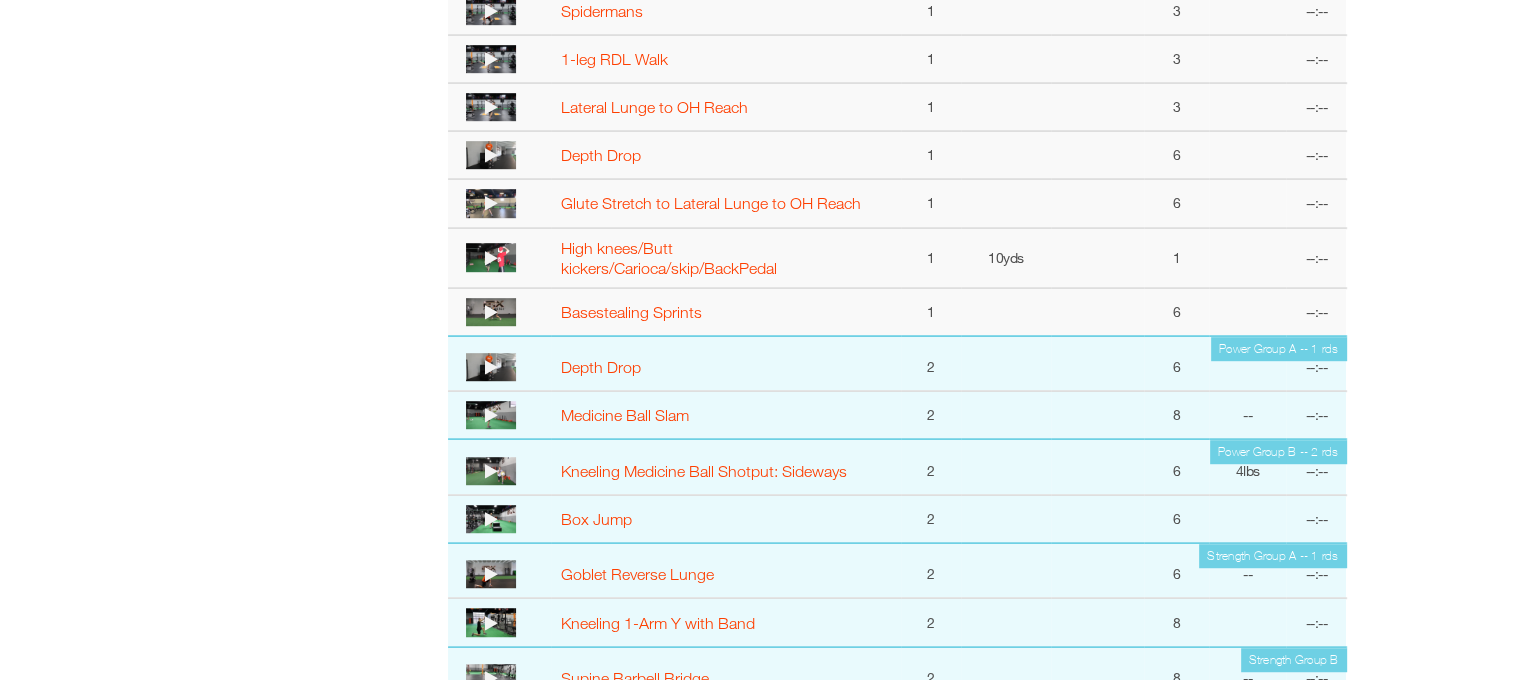 click at bounding box center (491, 678) 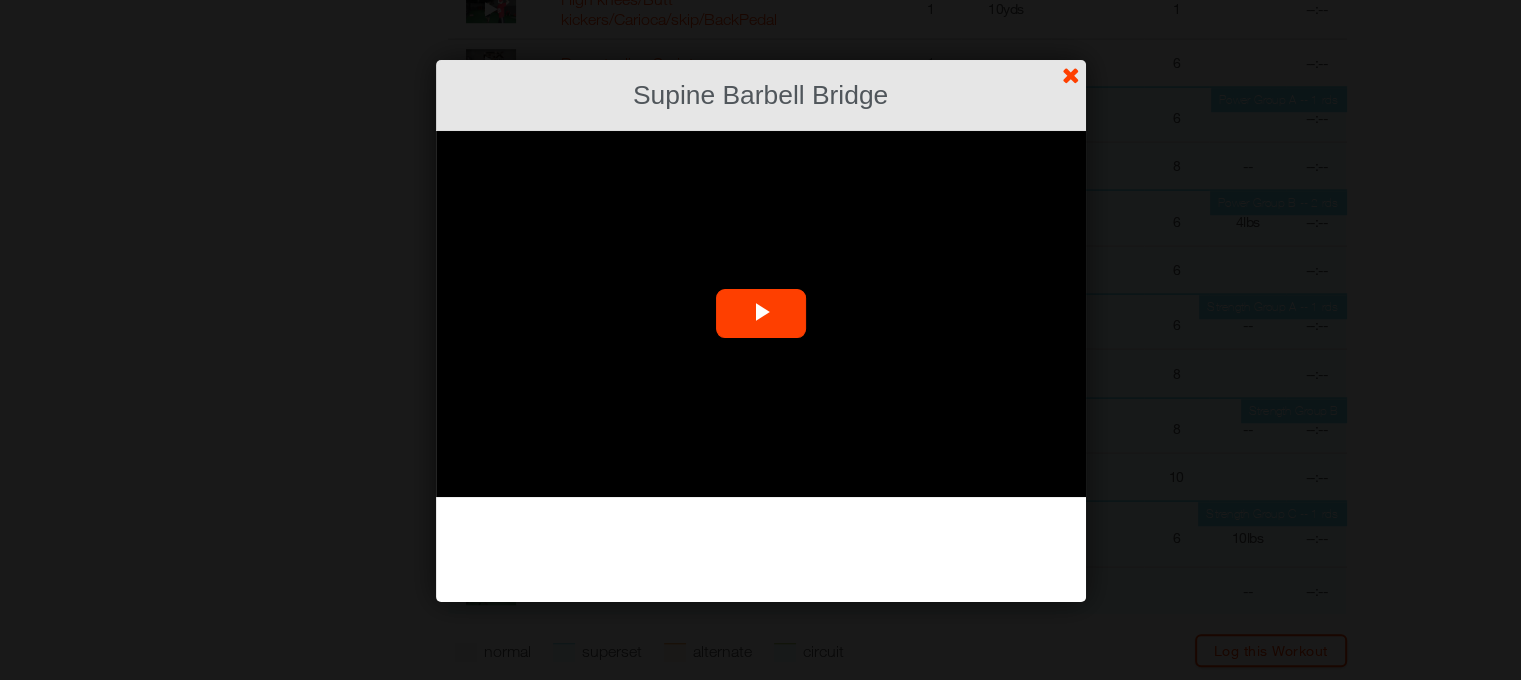 click at bounding box center [761, 314] 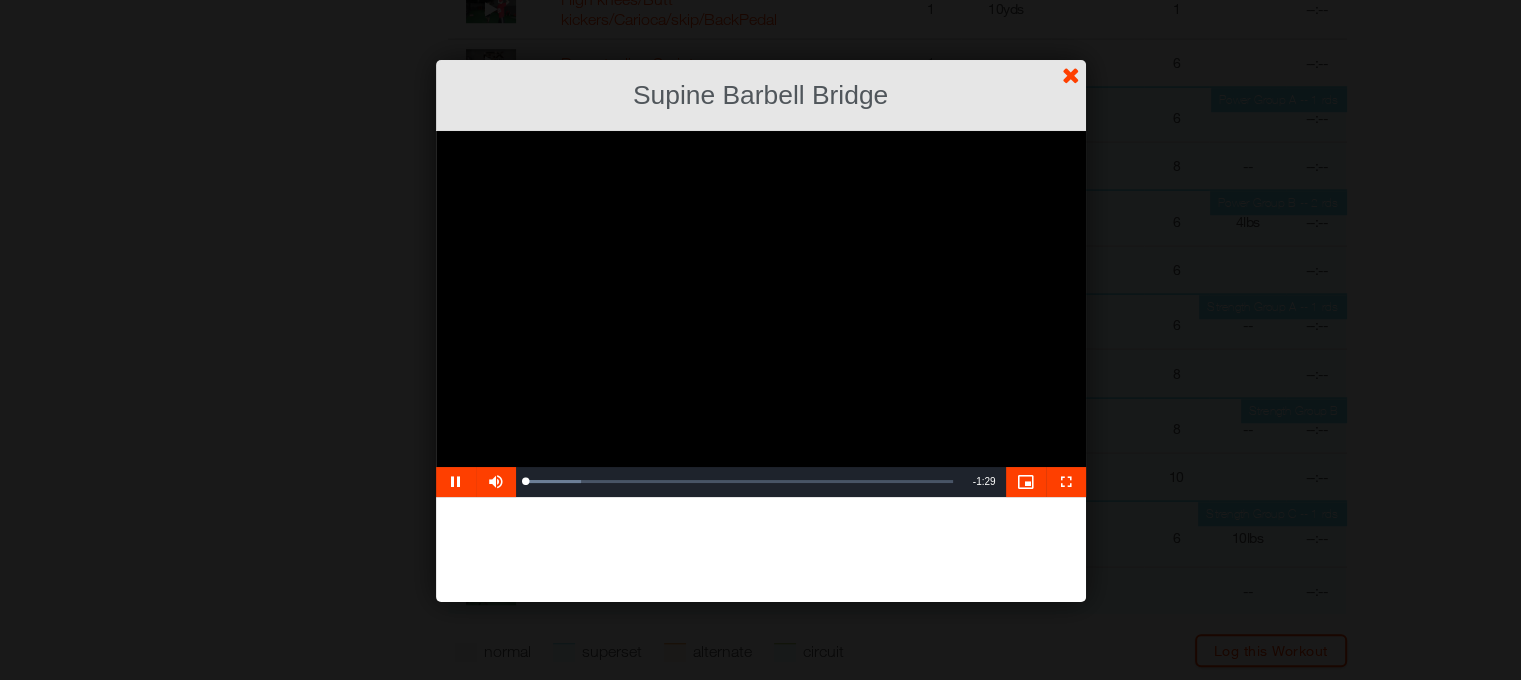 click at bounding box center [761, 314] 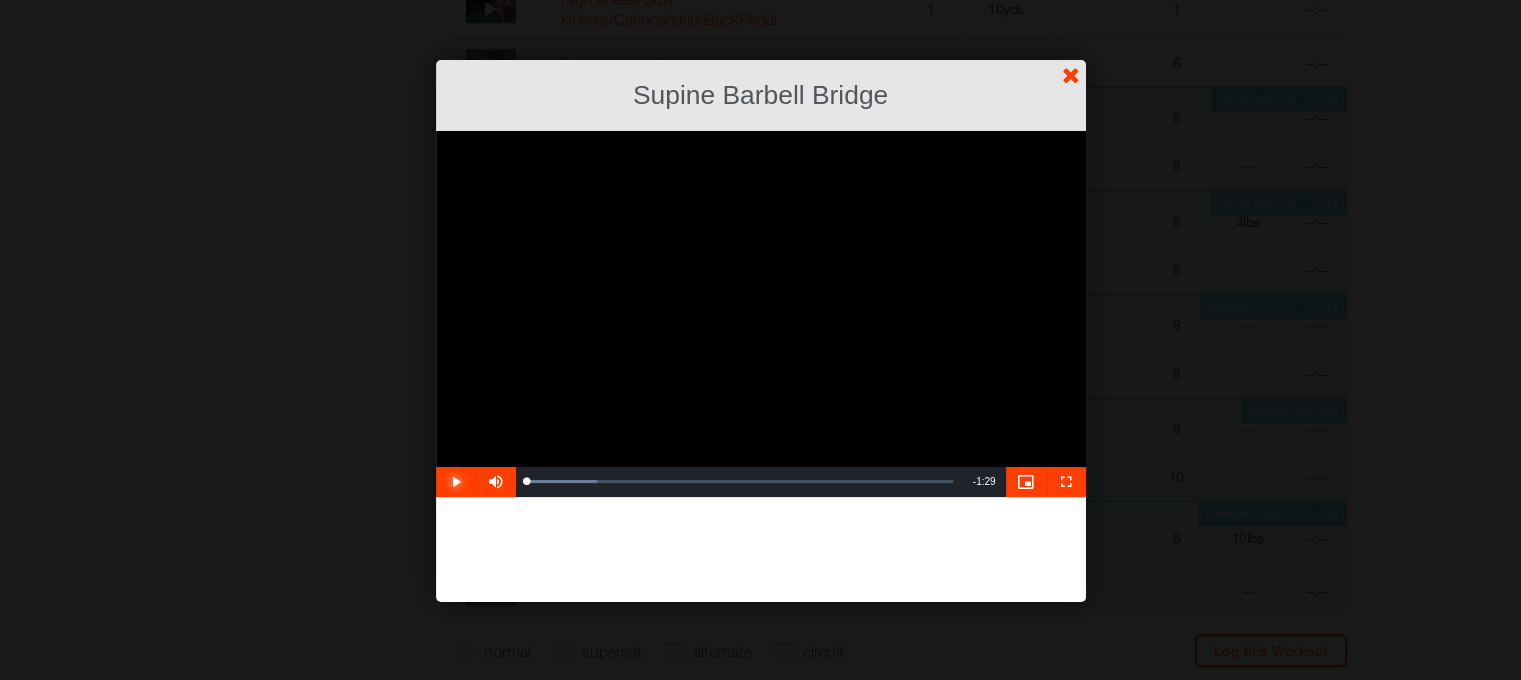 click at bounding box center [456, 482] 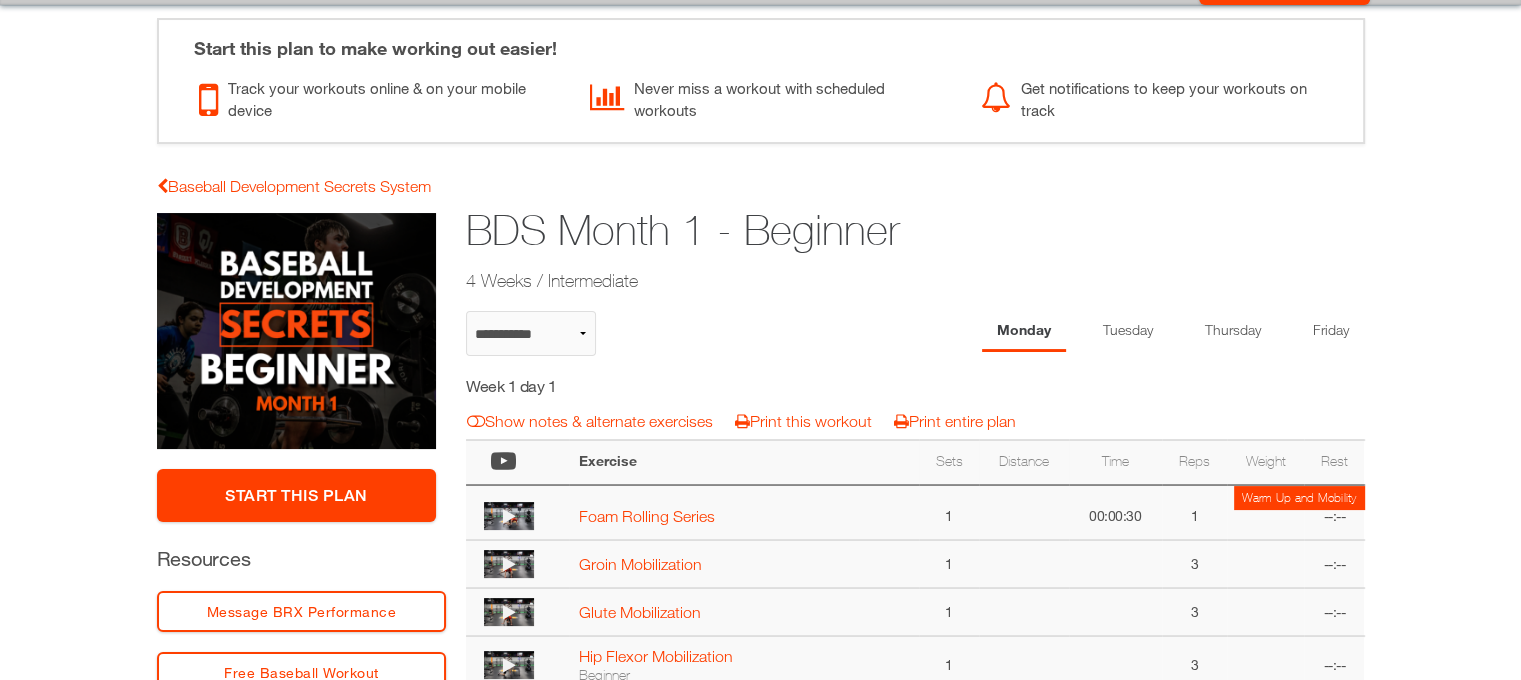 scroll, scrollTop: 182, scrollLeft: 0, axis: vertical 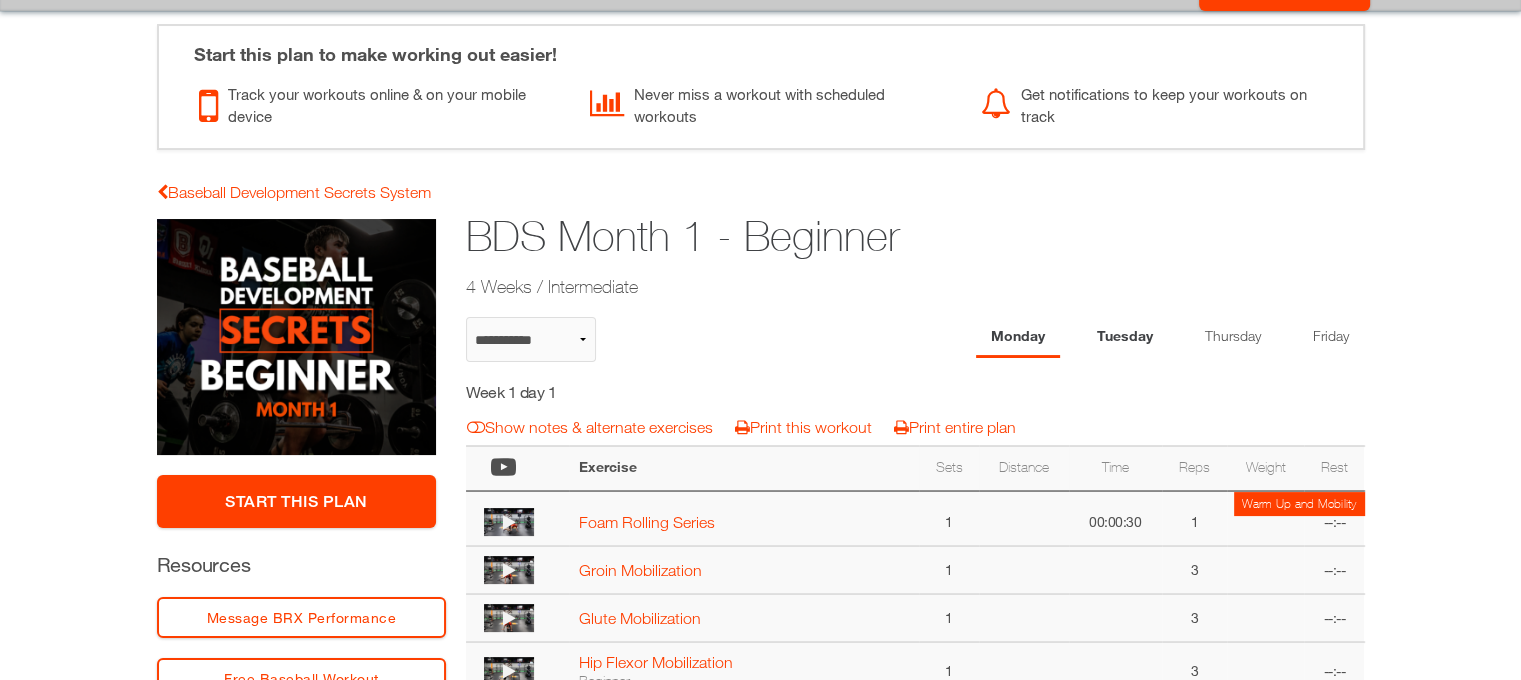click on "Tuesday" at bounding box center [1125, 337] 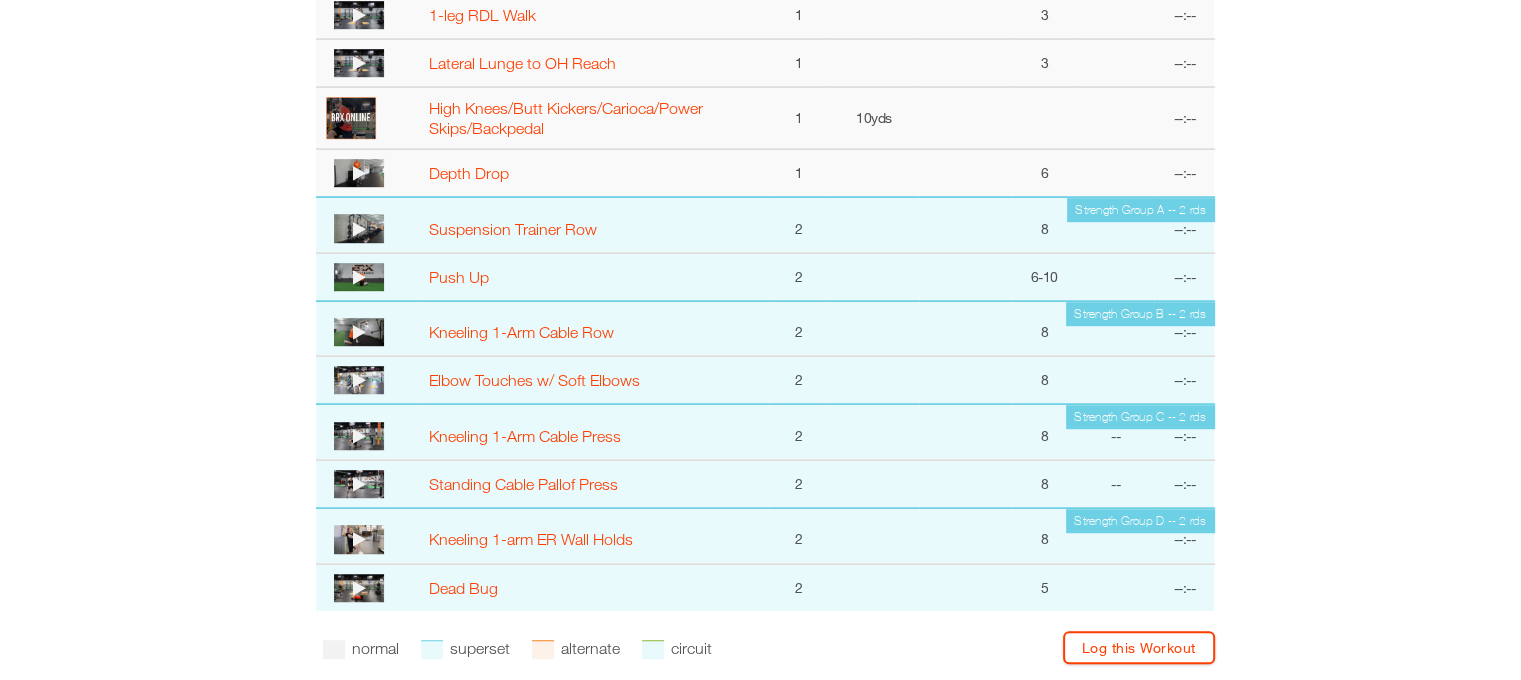 scroll, scrollTop: 1239, scrollLeft: 150, axis: both 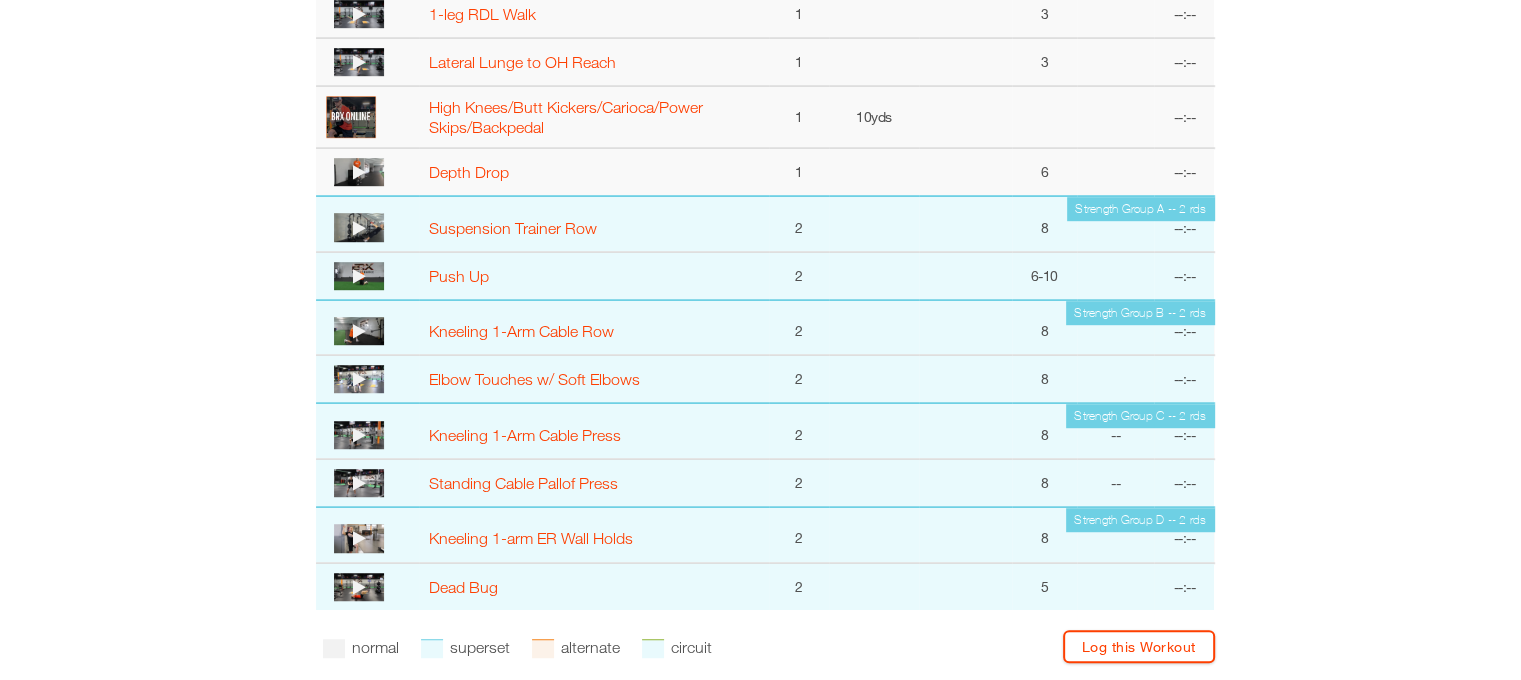 click at bounding box center [359, 228] 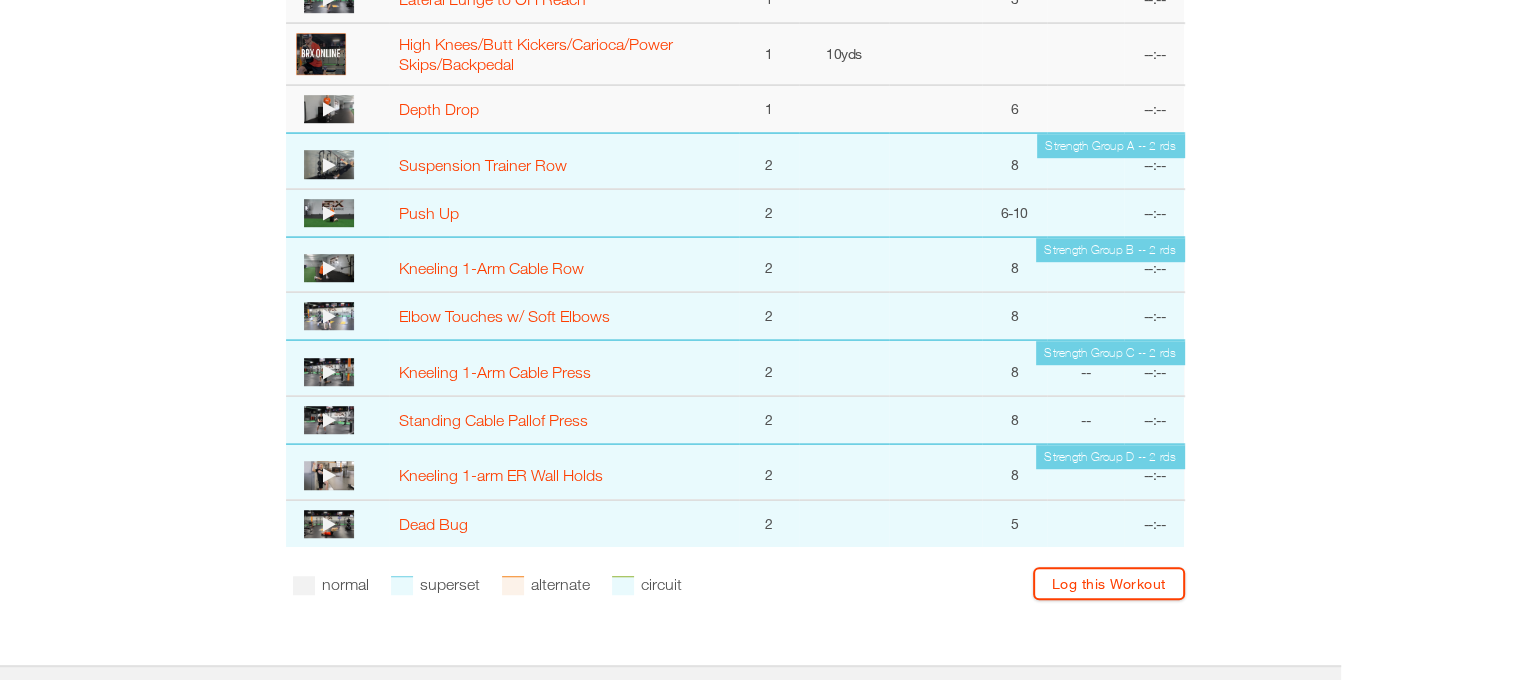 scroll, scrollTop: 1315, scrollLeft: 180, axis: both 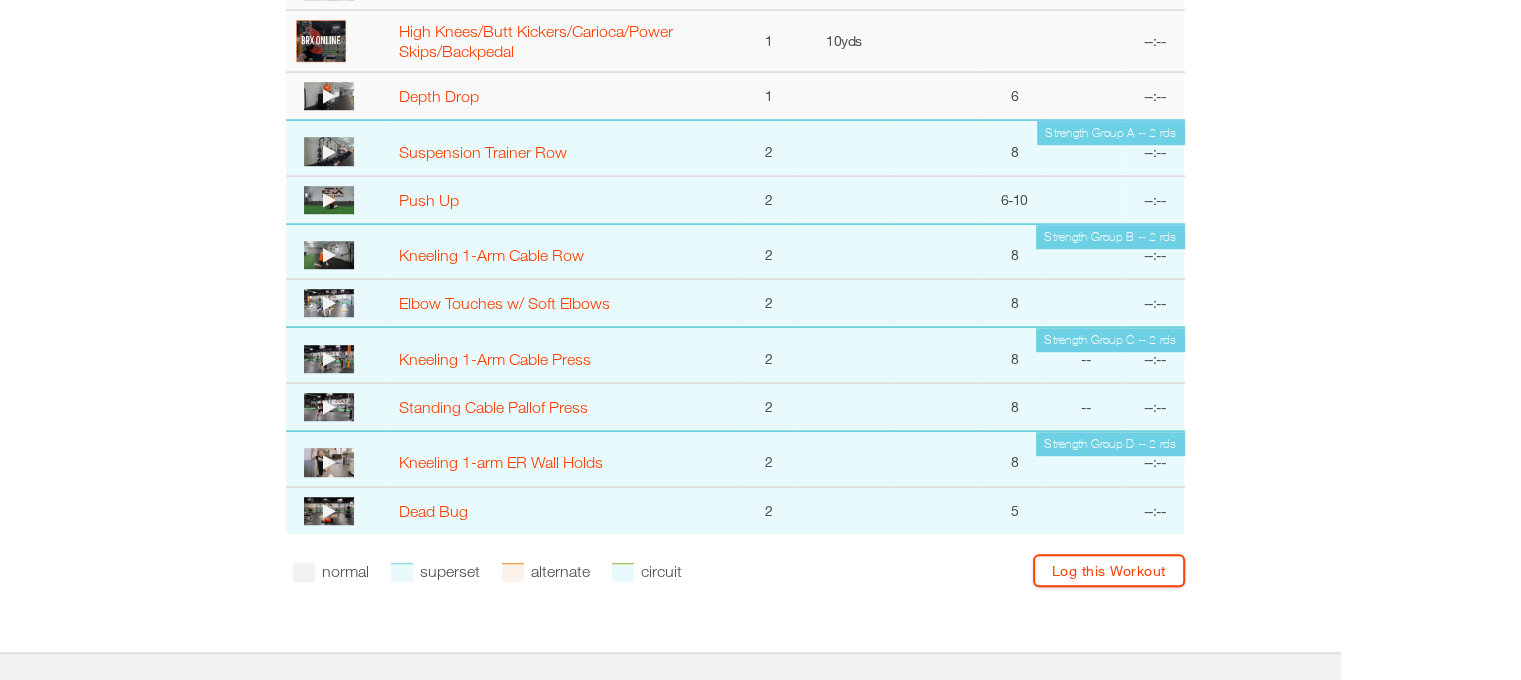 click at bounding box center [329, 200] 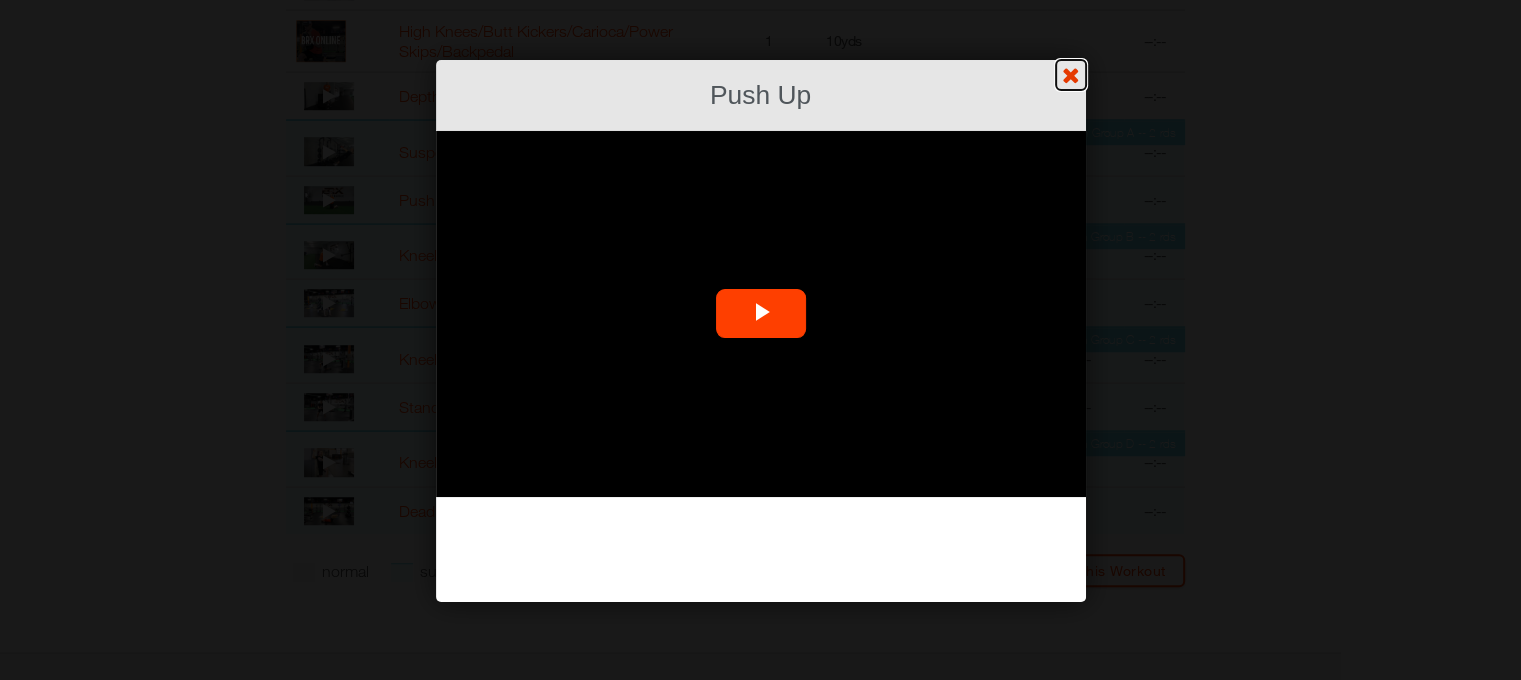 click on "?" at bounding box center [760, -1] 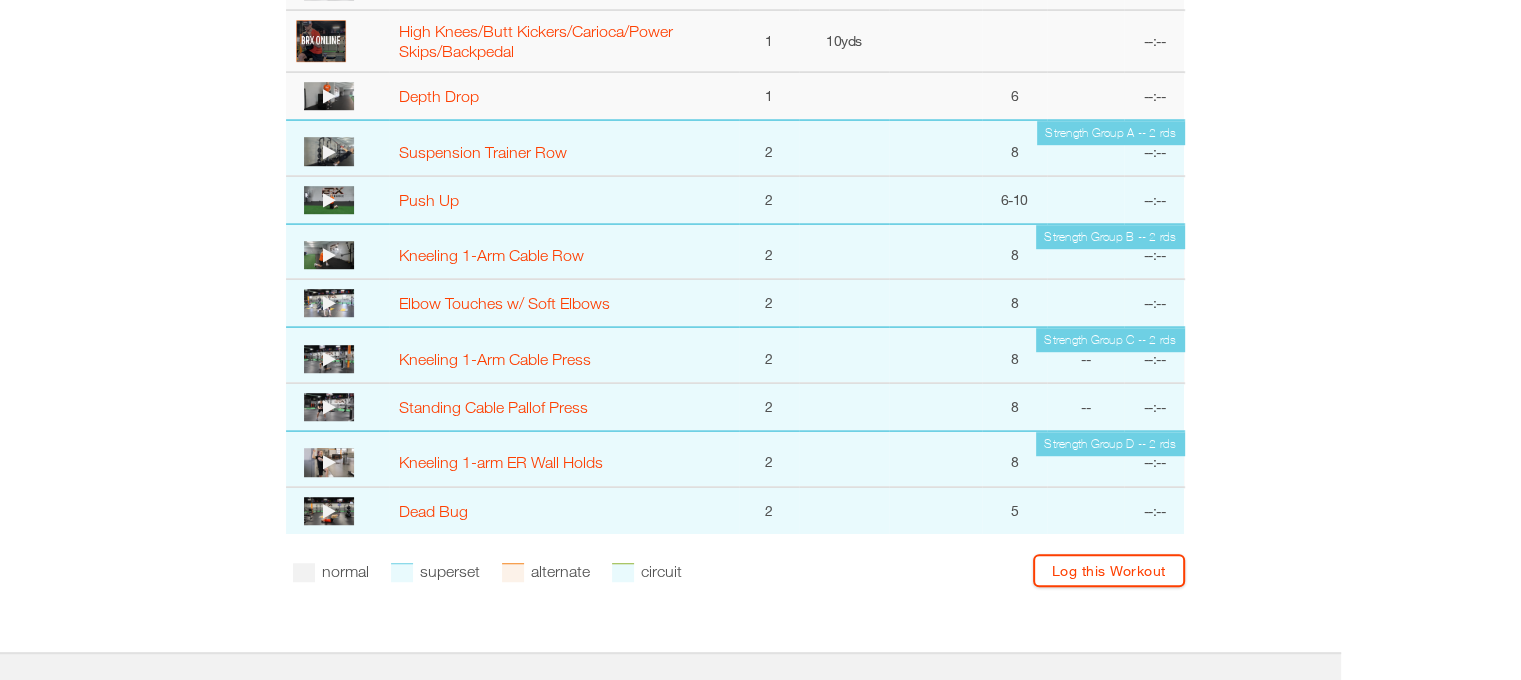 click at bounding box center (329, 407) 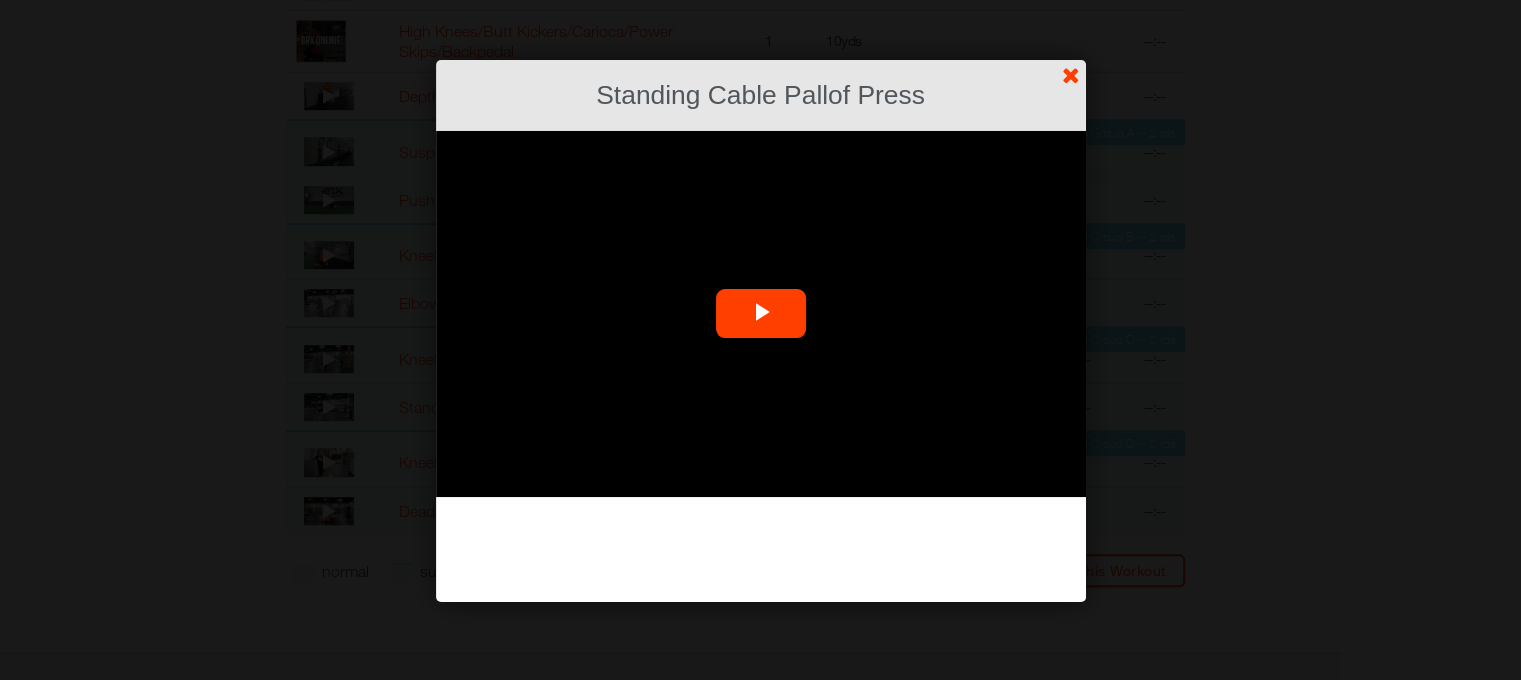 click at bounding box center (761, 314) 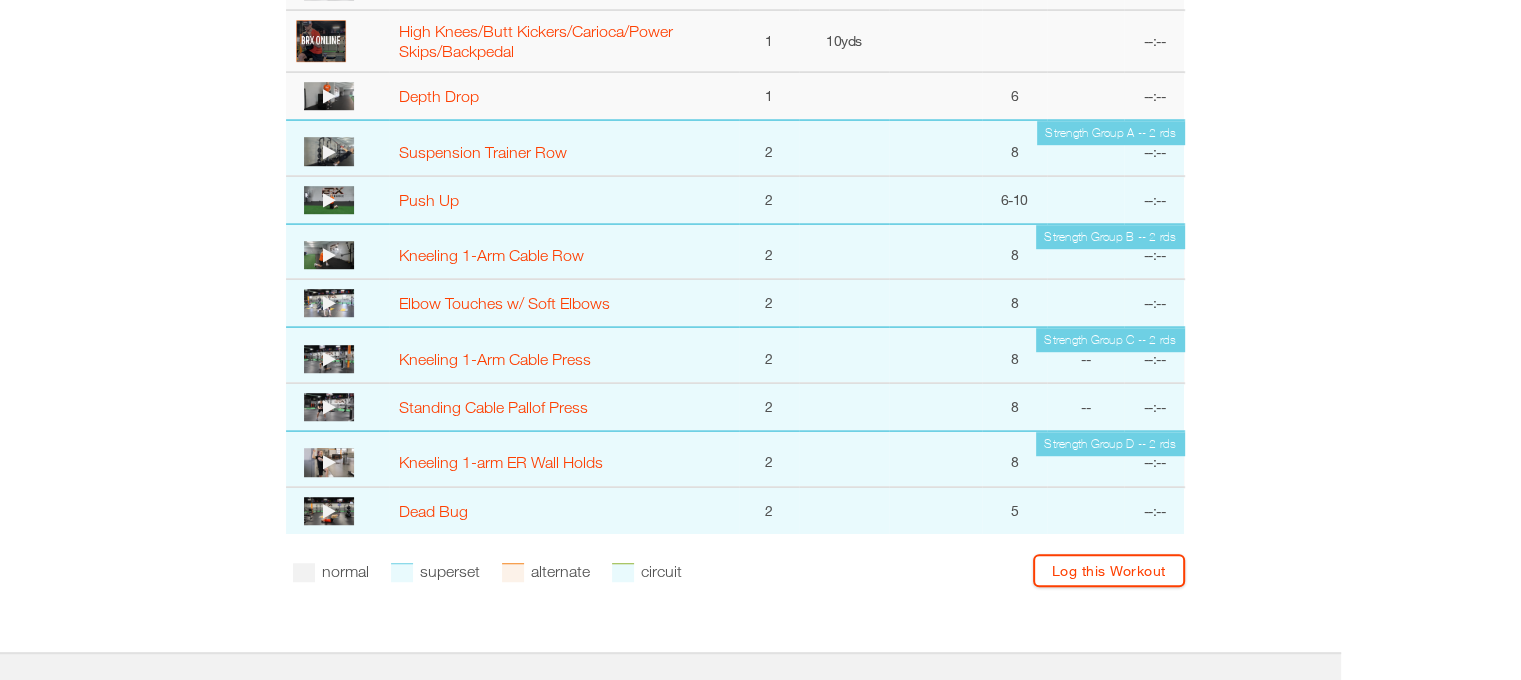 click at bounding box center (329, 511) 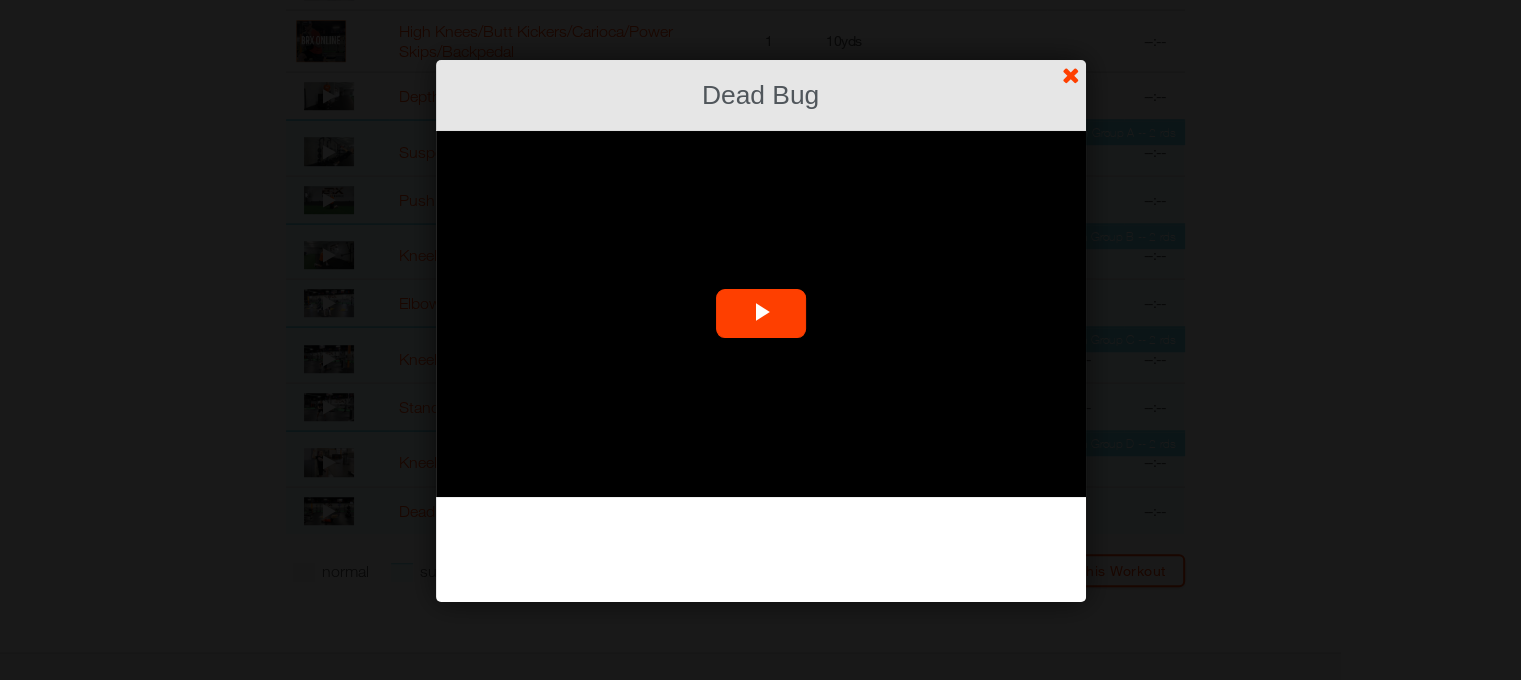 click at bounding box center [761, 314] 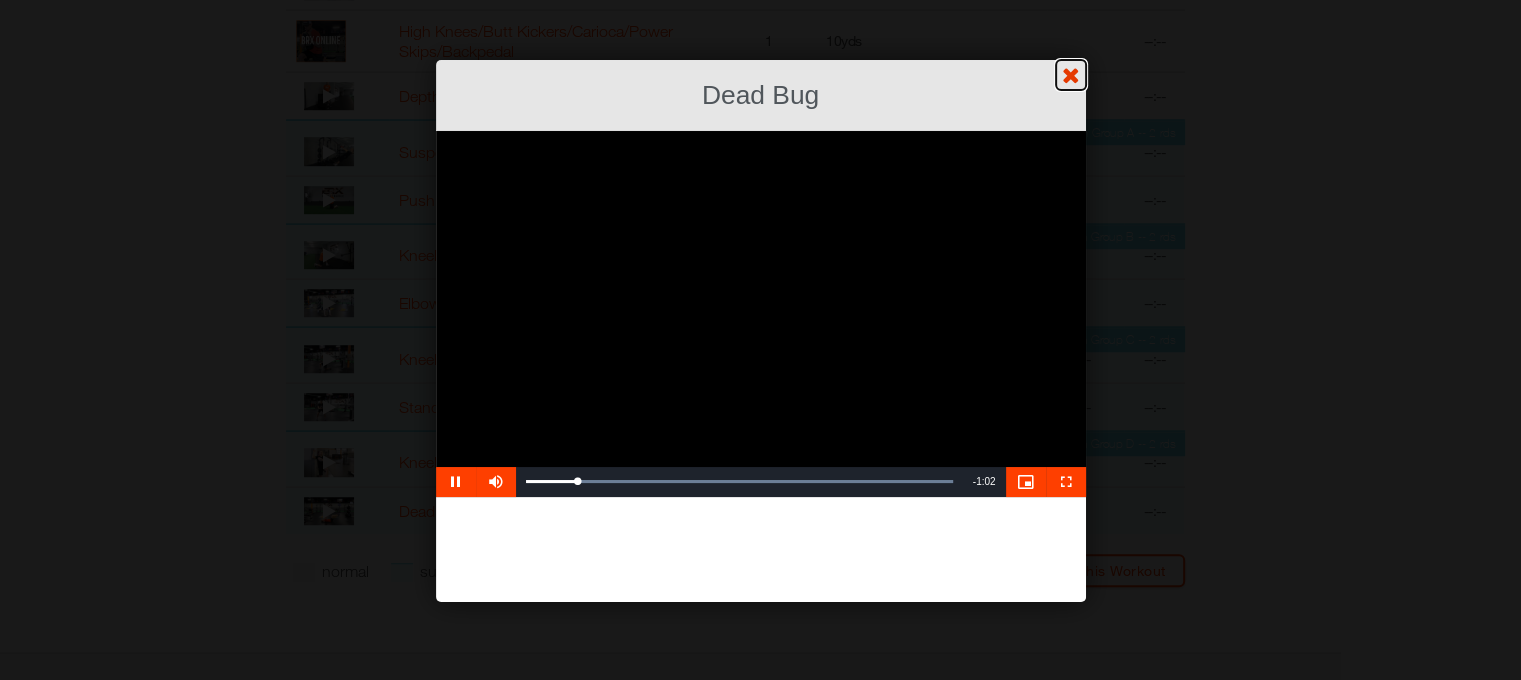 click on "?" at bounding box center [760, -1] 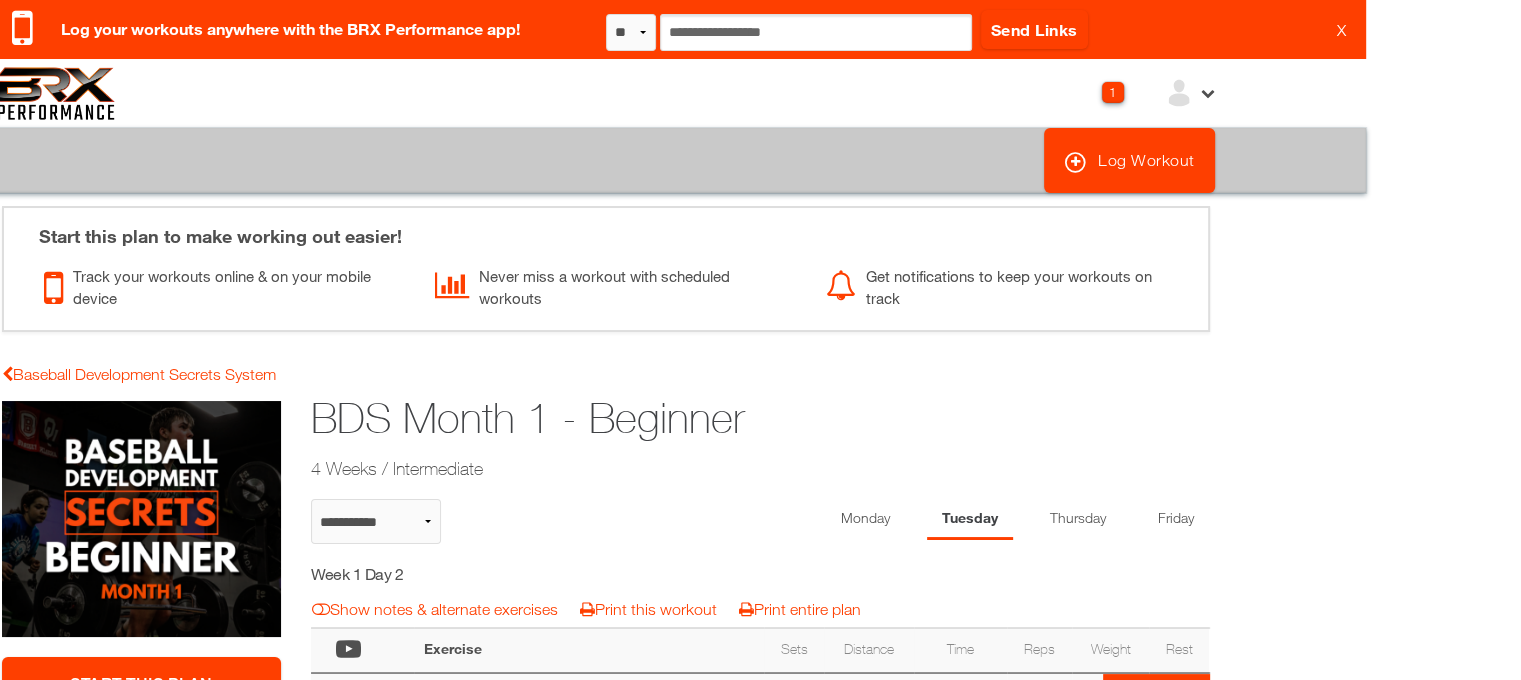 scroll, scrollTop: 0, scrollLeft: 152, axis: horizontal 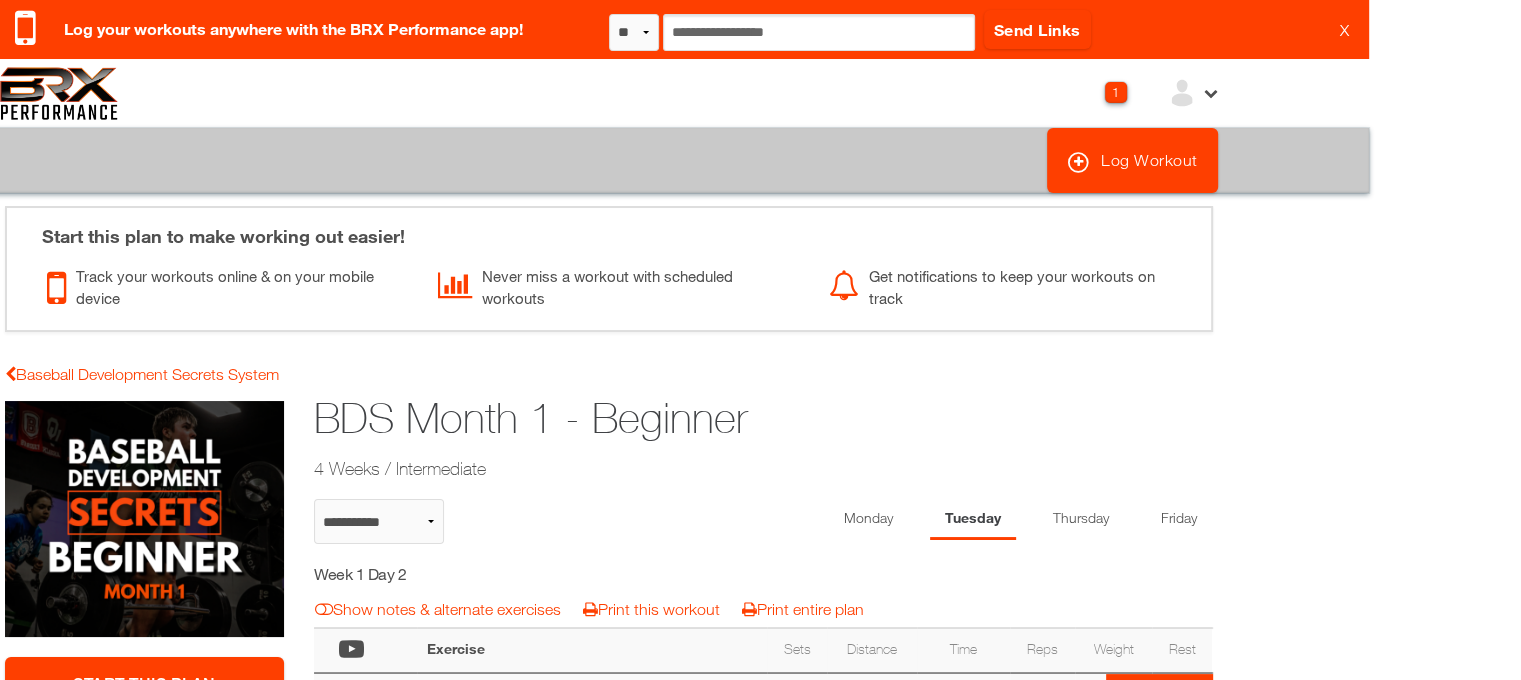 select on "**********" 